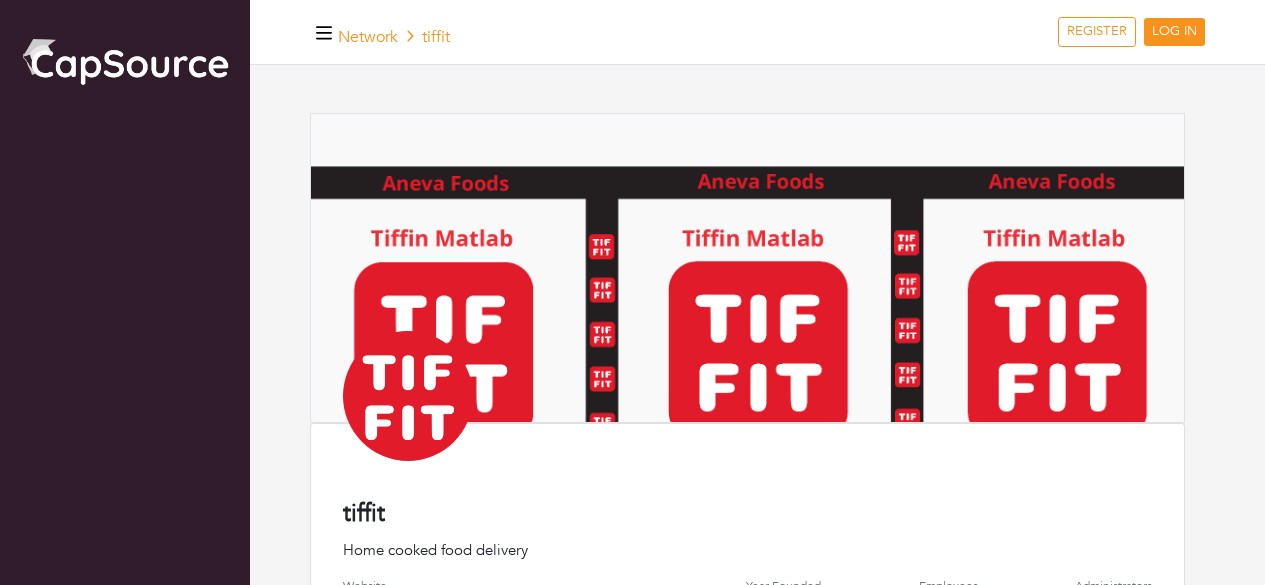 scroll, scrollTop: 0, scrollLeft: 0, axis: both 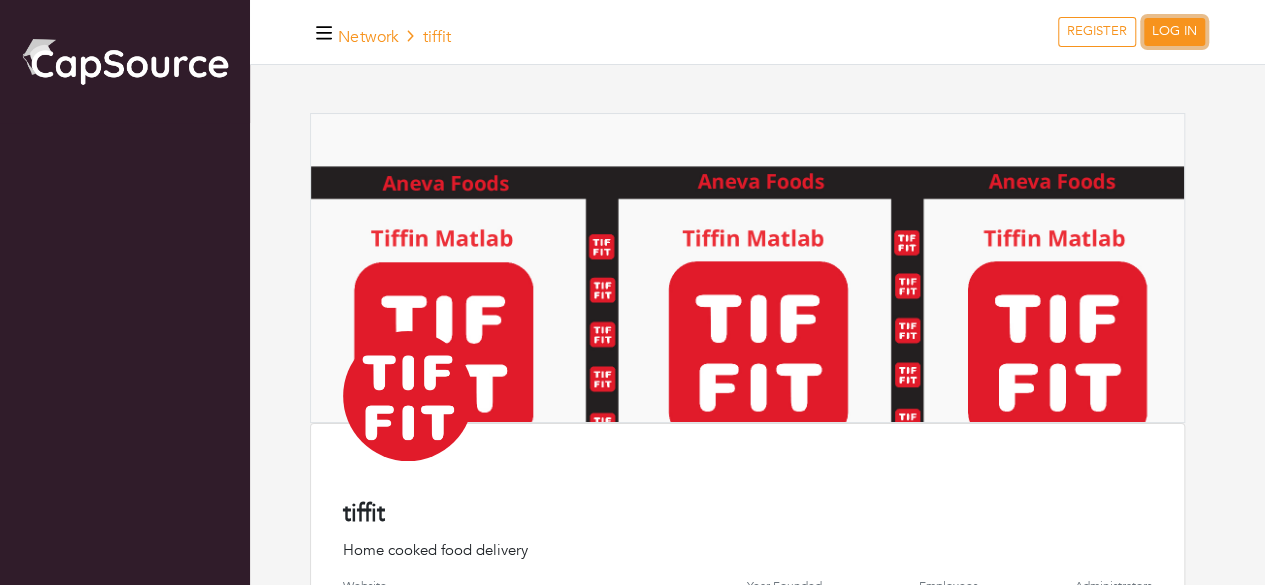 click on "LOG IN" at bounding box center [1174, 32] 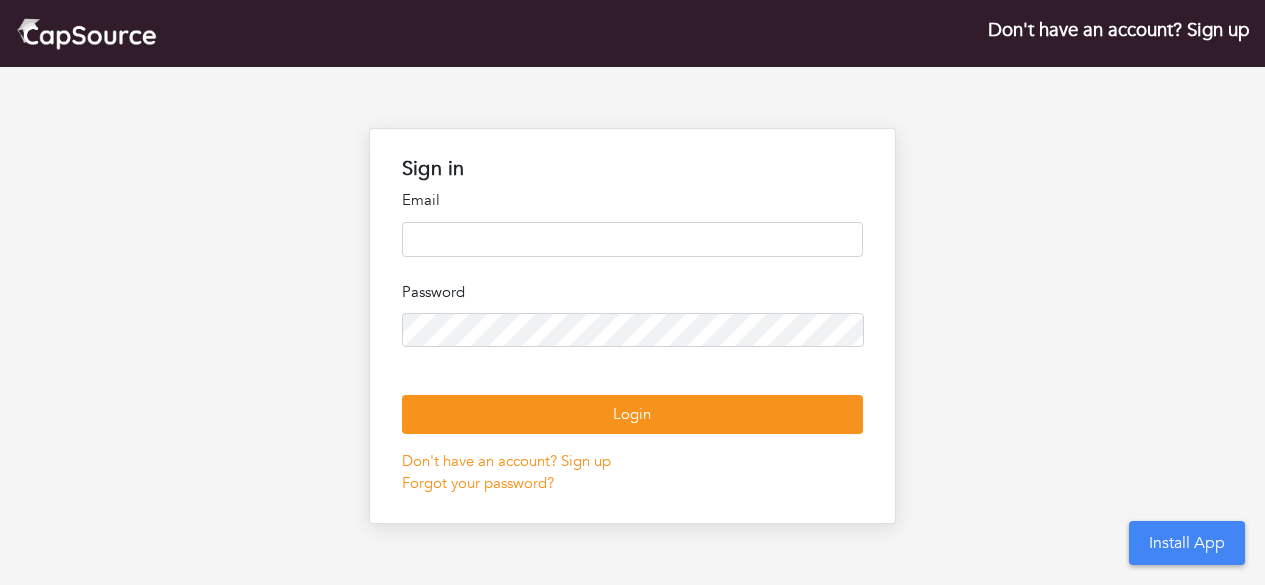 scroll, scrollTop: 0, scrollLeft: 0, axis: both 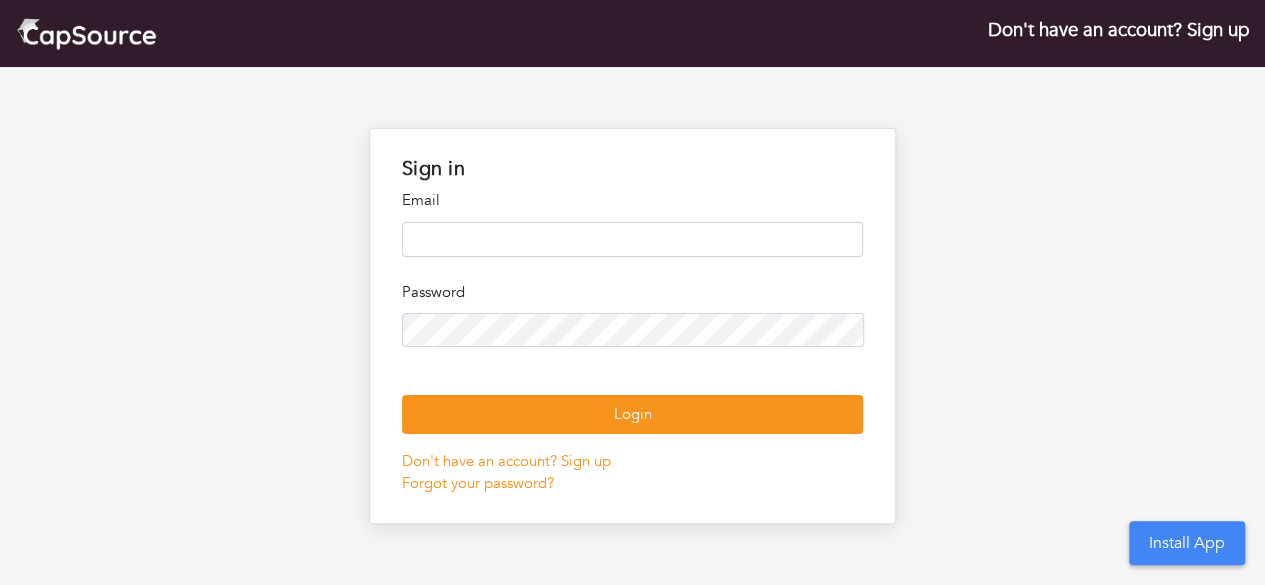 click at bounding box center (632, 239) 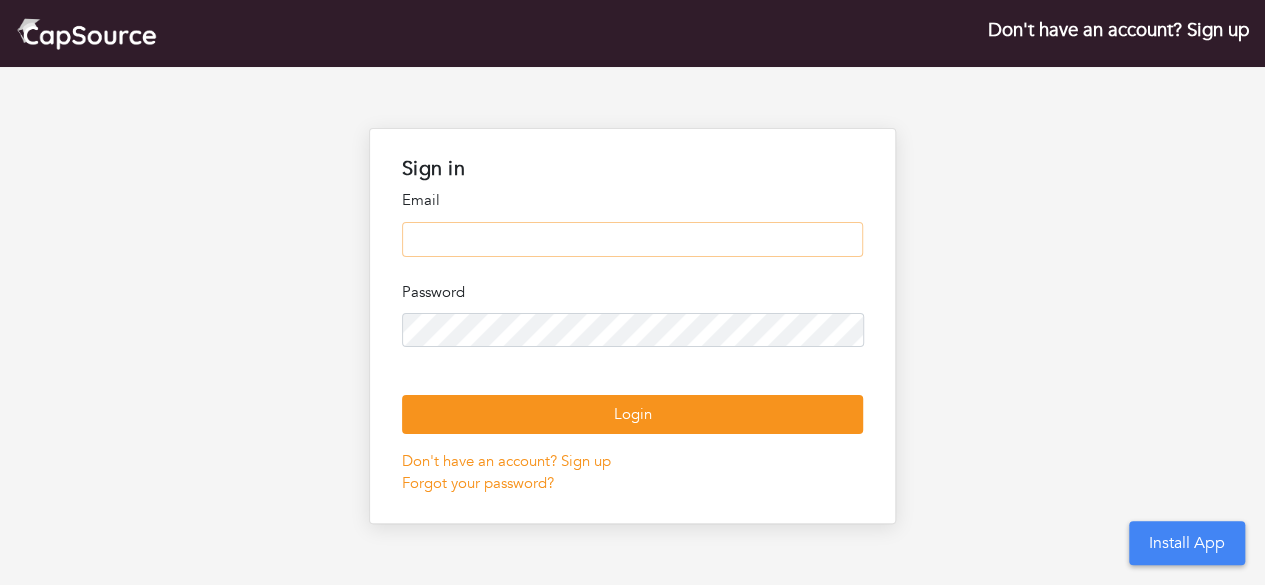 paste on "**********" 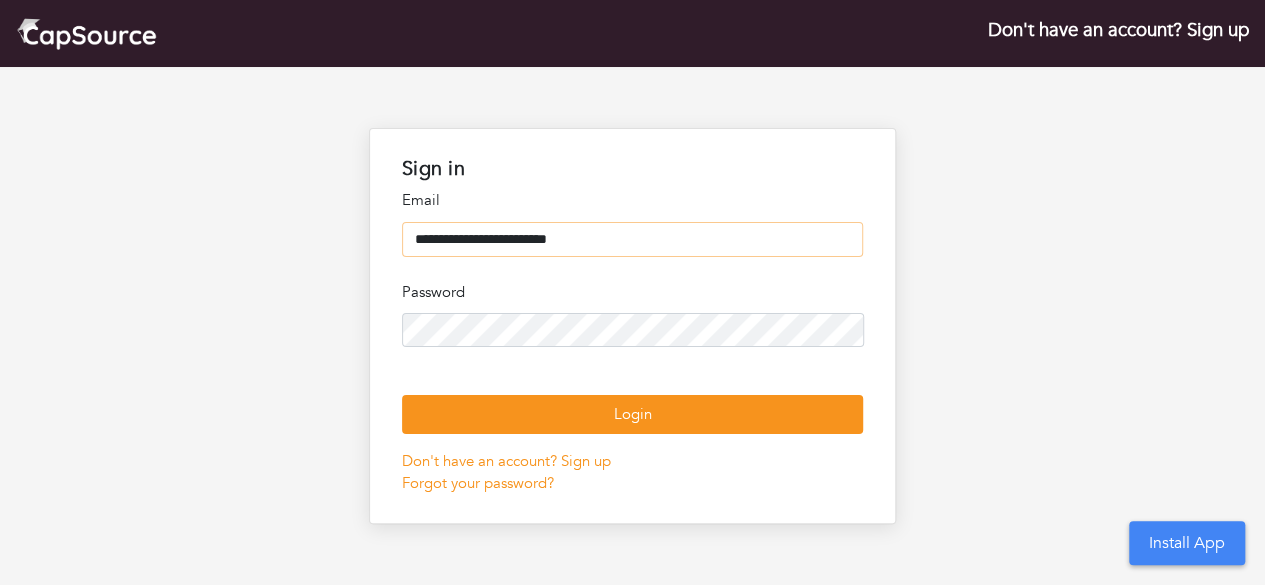 type on "**********" 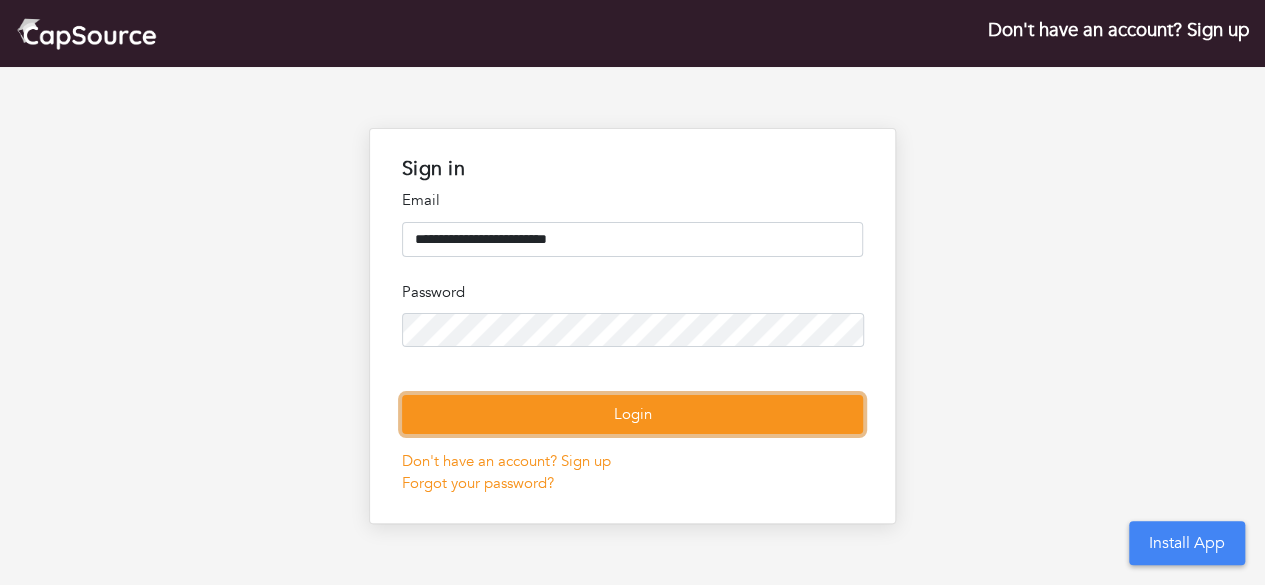 click on "Login" at bounding box center [632, 414] 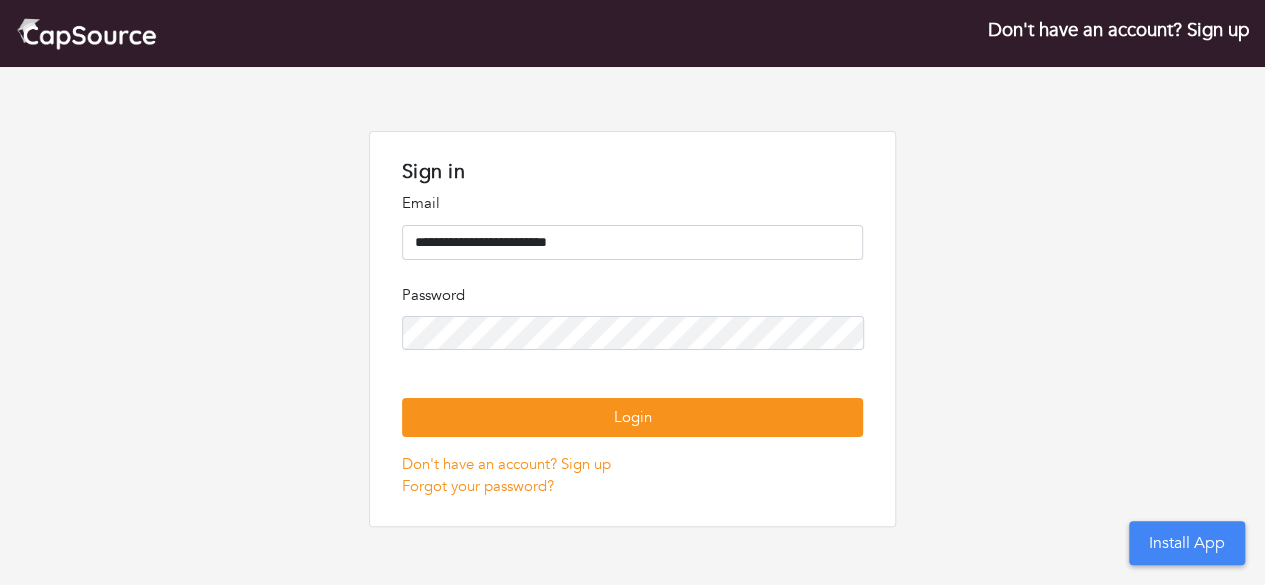 click on "Don't have an account? Sign up" at bounding box center (1118, 30) 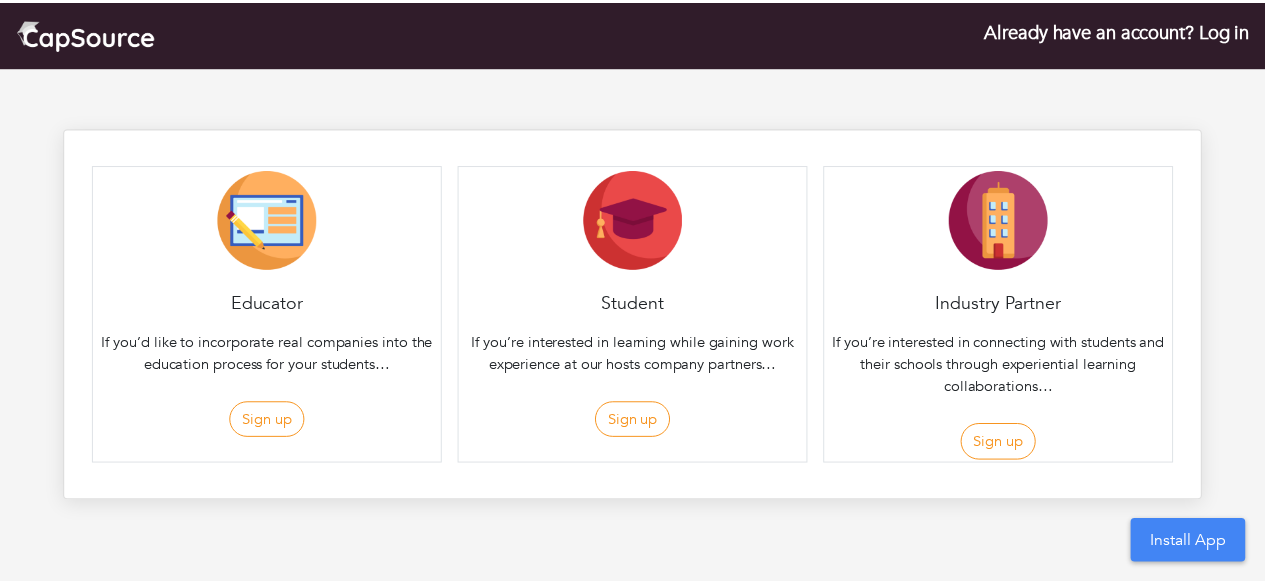 scroll, scrollTop: 0, scrollLeft: 0, axis: both 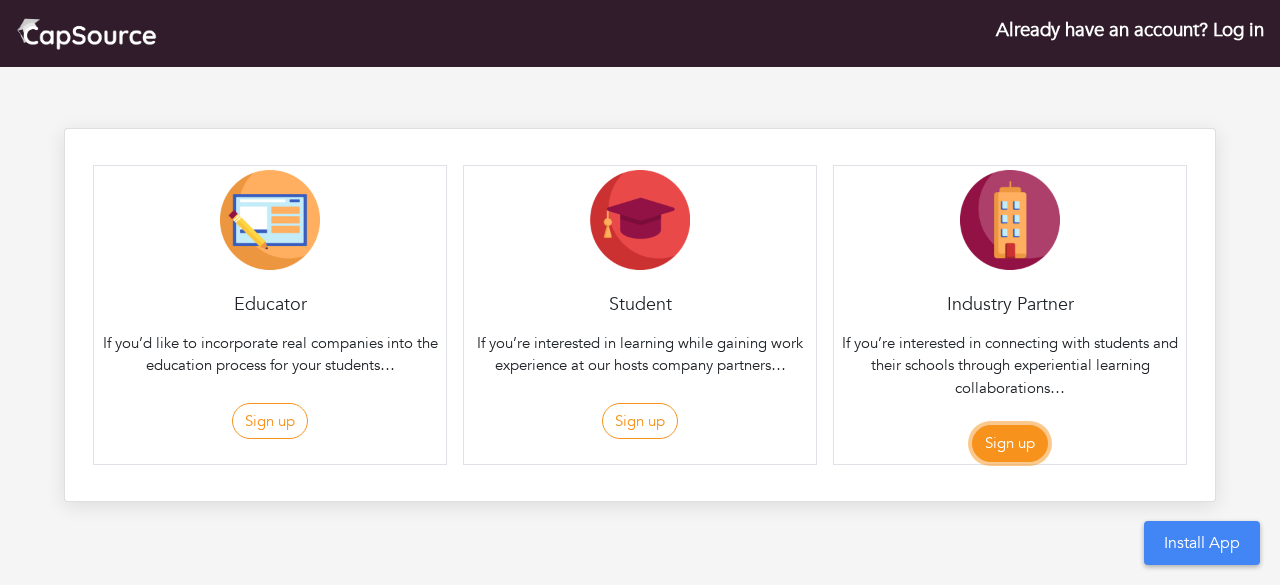 click on "Sign up" at bounding box center (1010, 443) 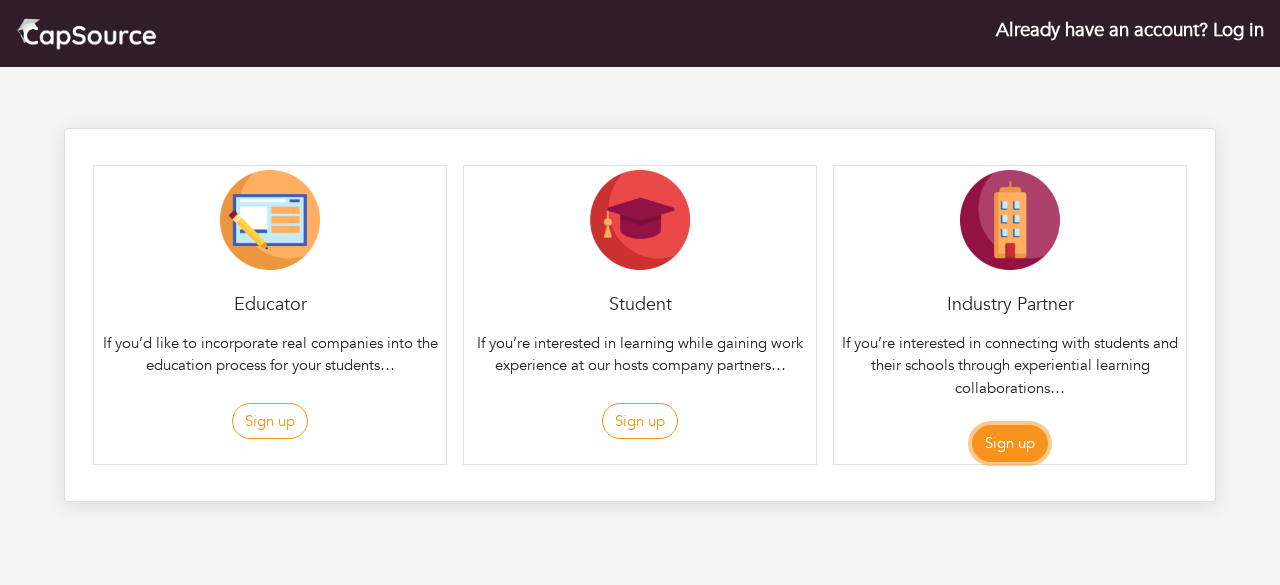 click on "Sign up" at bounding box center [1010, 443] 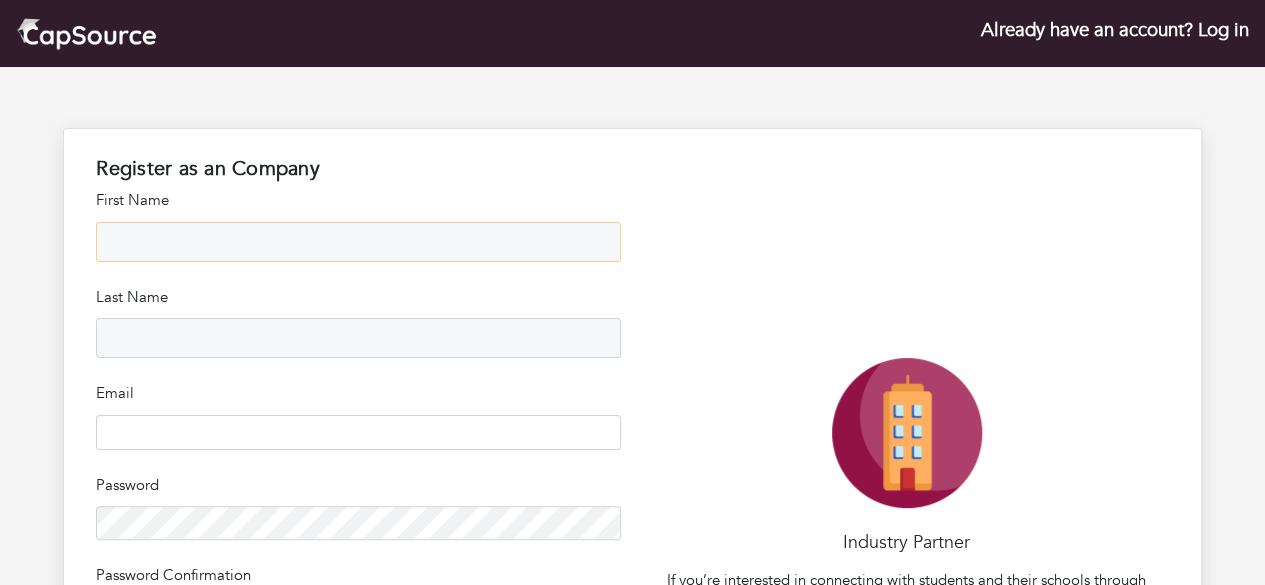 click at bounding box center [358, 242] 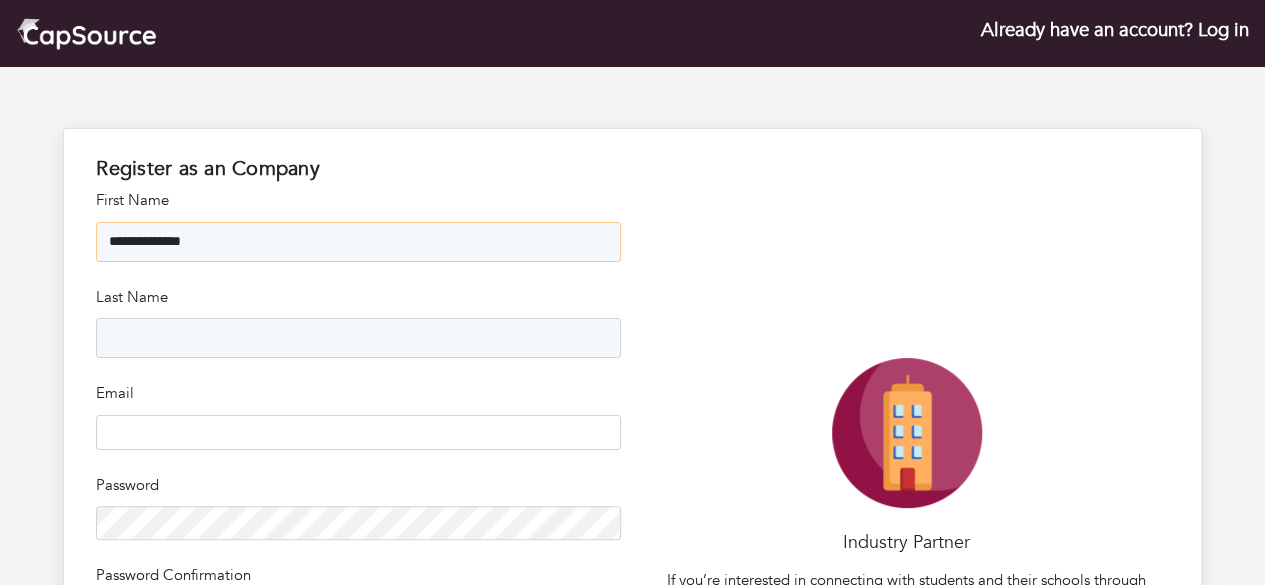 click on "**********" at bounding box center (358, 242) 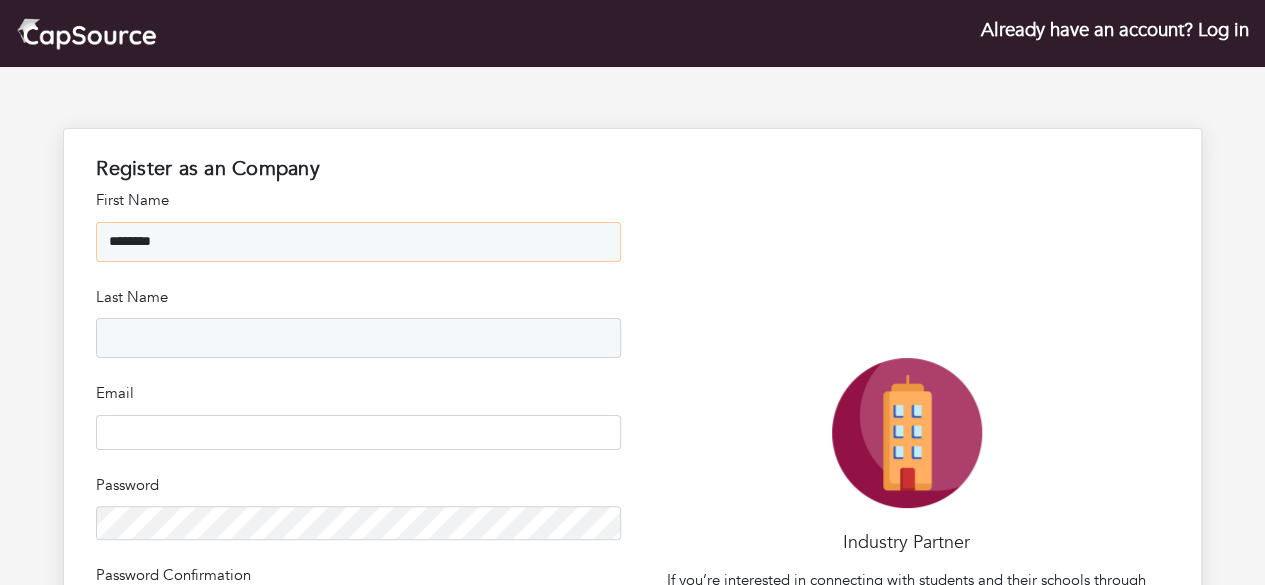 type on "********" 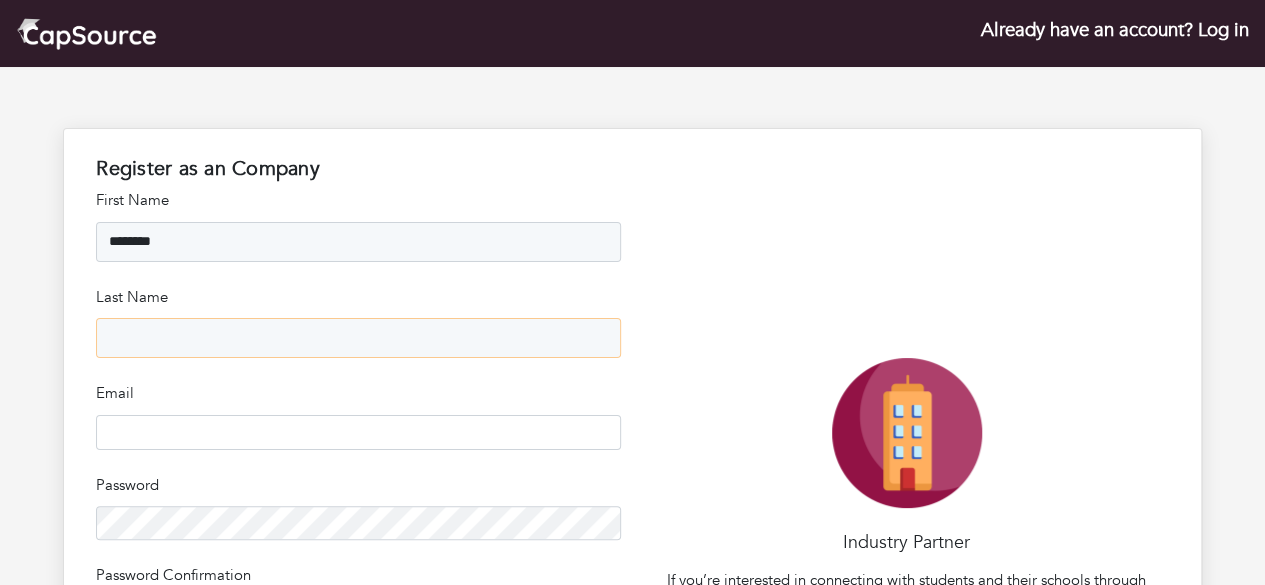 click at bounding box center [358, 338] 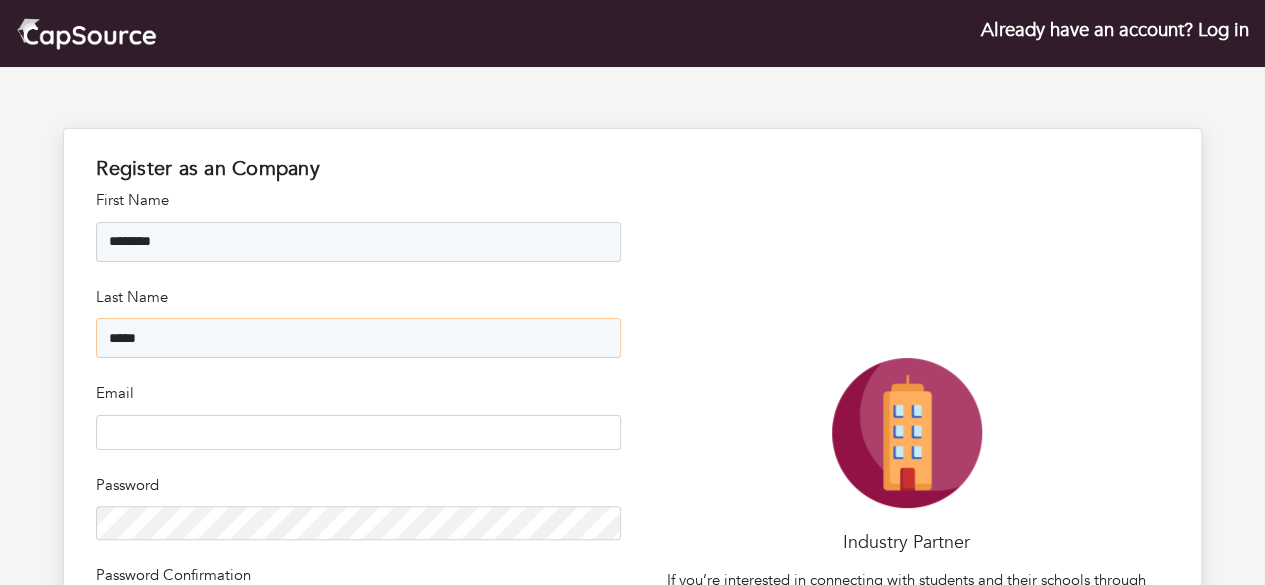 type on "*****" 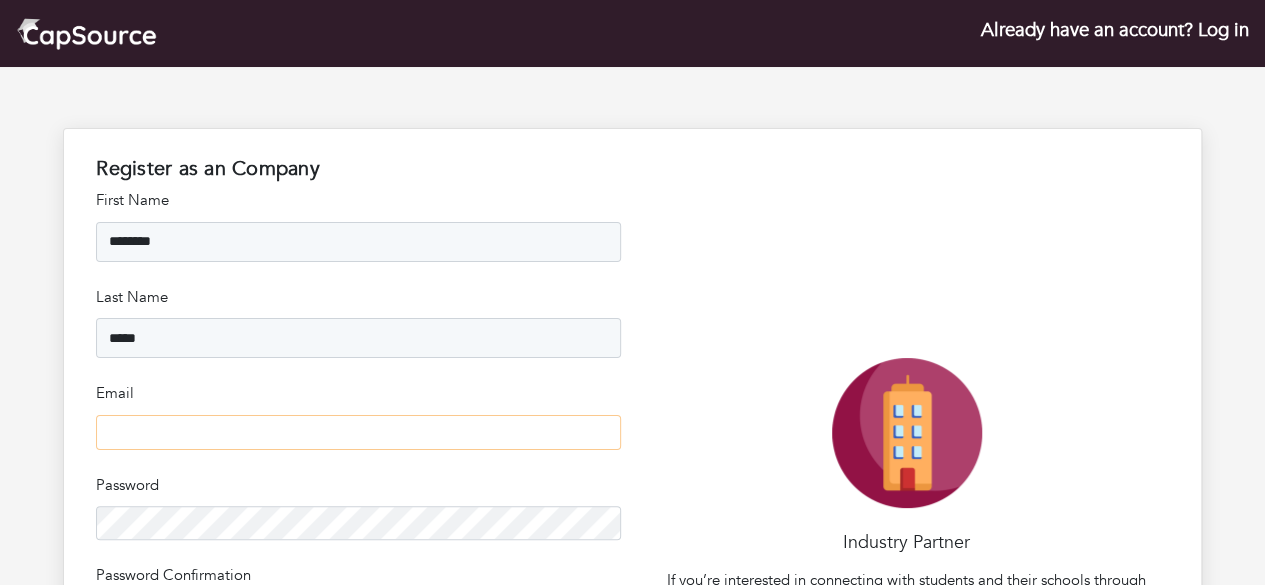 paste on "**********" 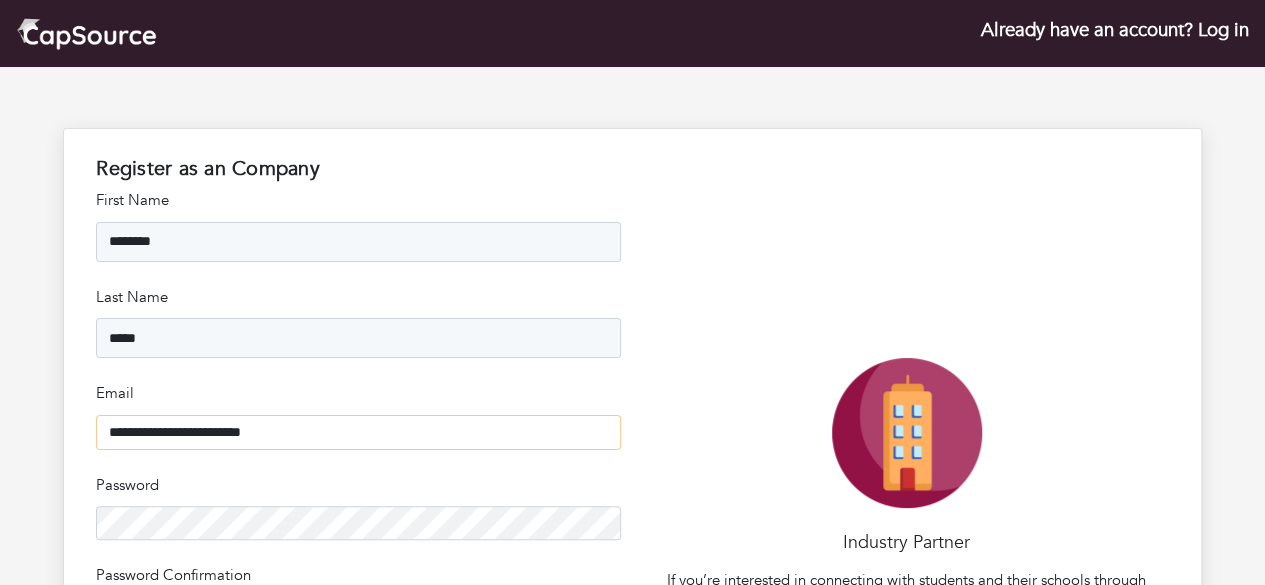 scroll, scrollTop: 100, scrollLeft: 0, axis: vertical 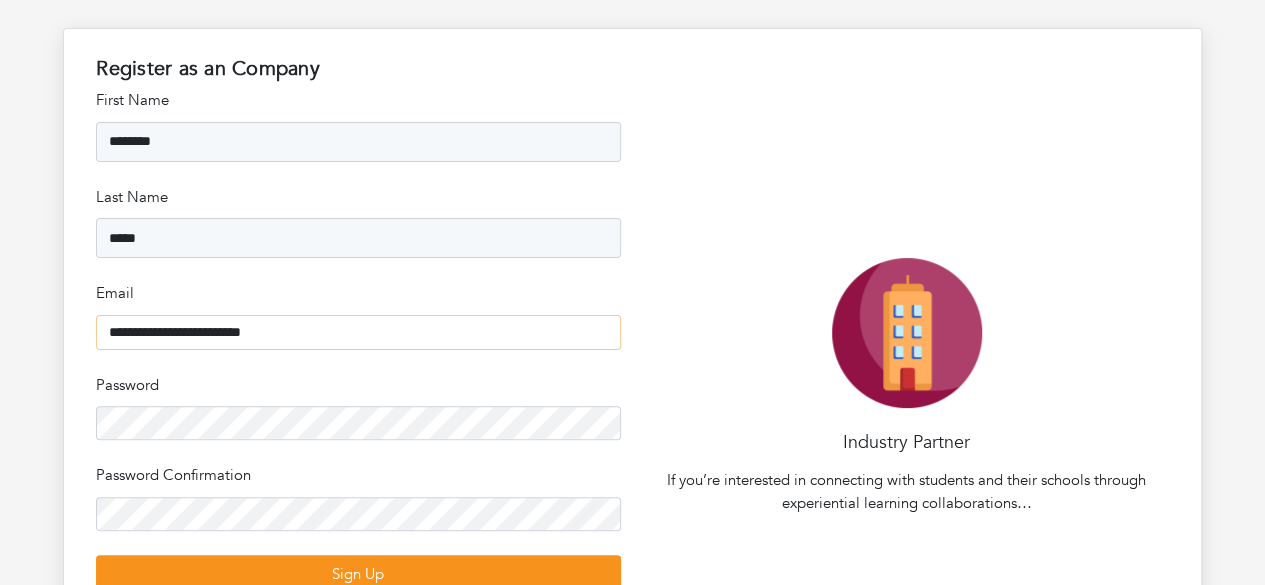 type on "**********" 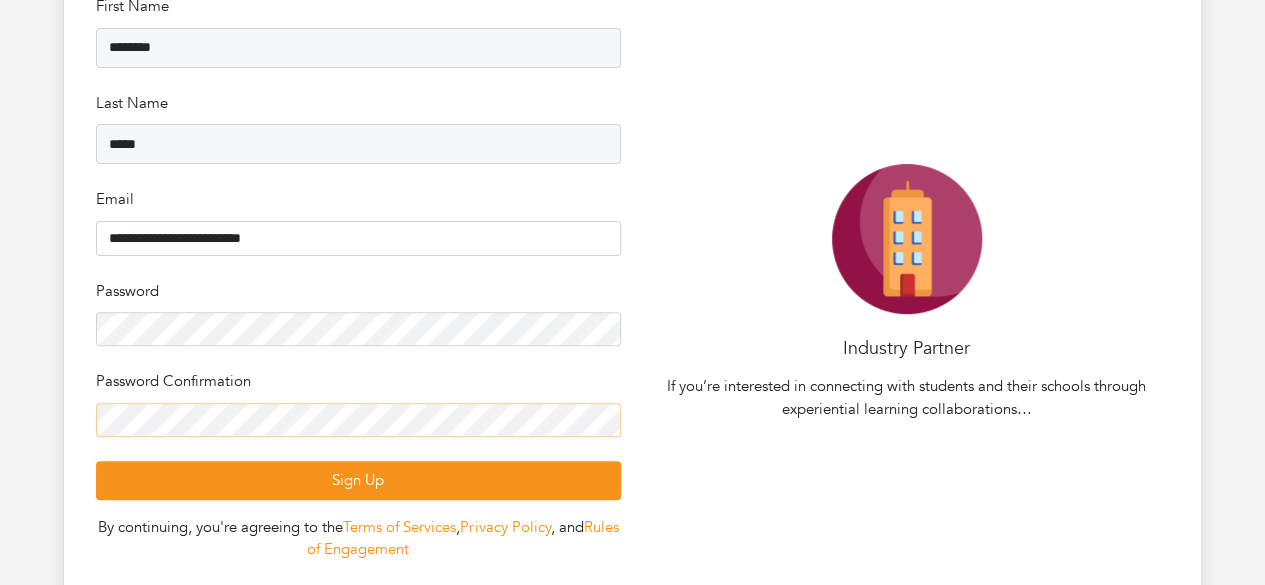 scroll, scrollTop: 300, scrollLeft: 0, axis: vertical 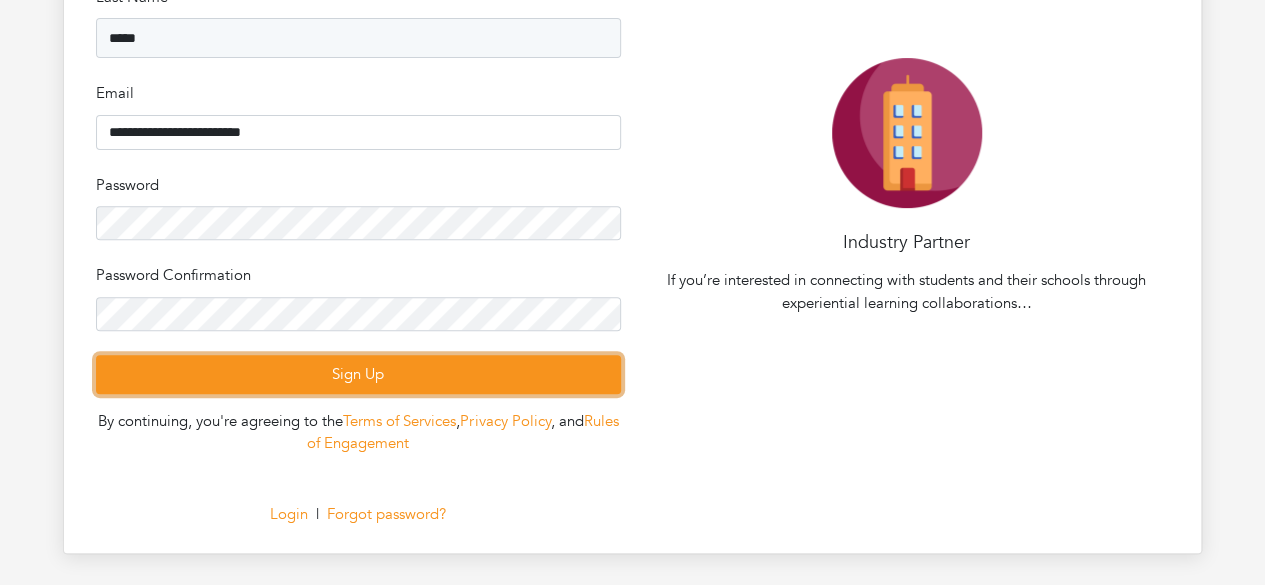 click on "Sign Up" at bounding box center [358, 374] 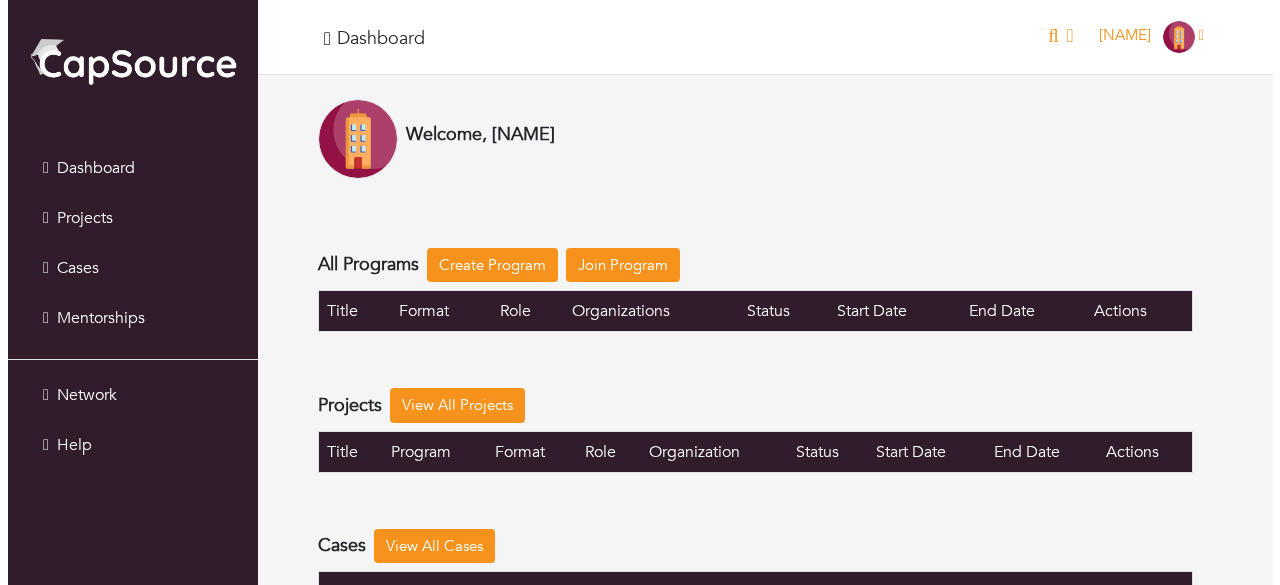 scroll, scrollTop: 0, scrollLeft: 0, axis: both 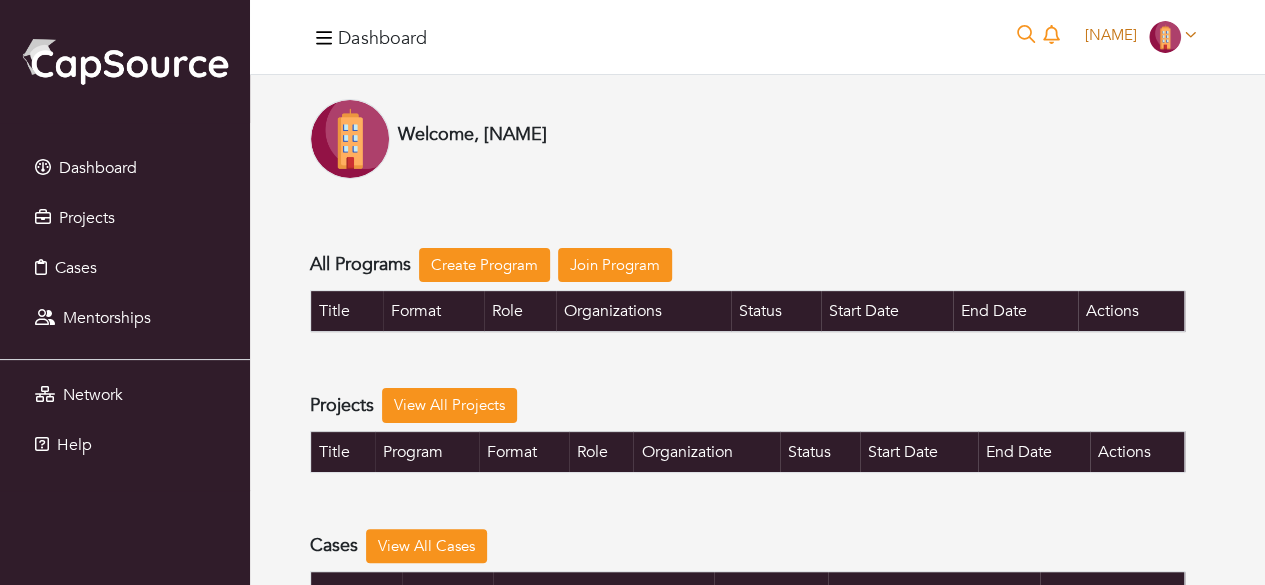 click at bounding box center [1165, 37] 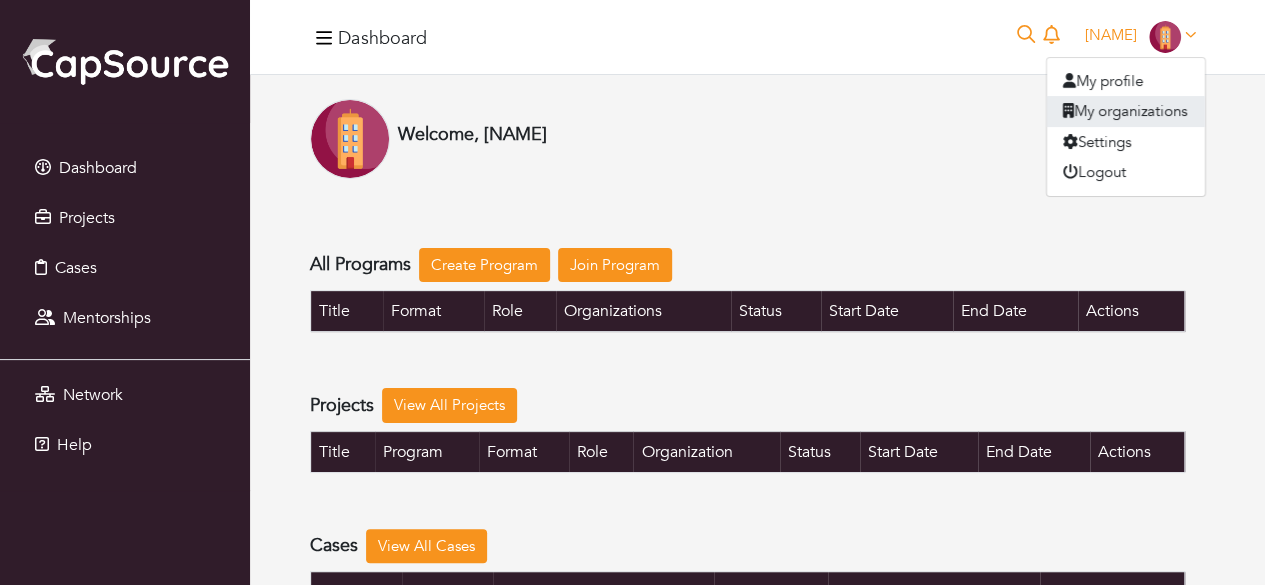 click on "My organizations" at bounding box center [1126, 111] 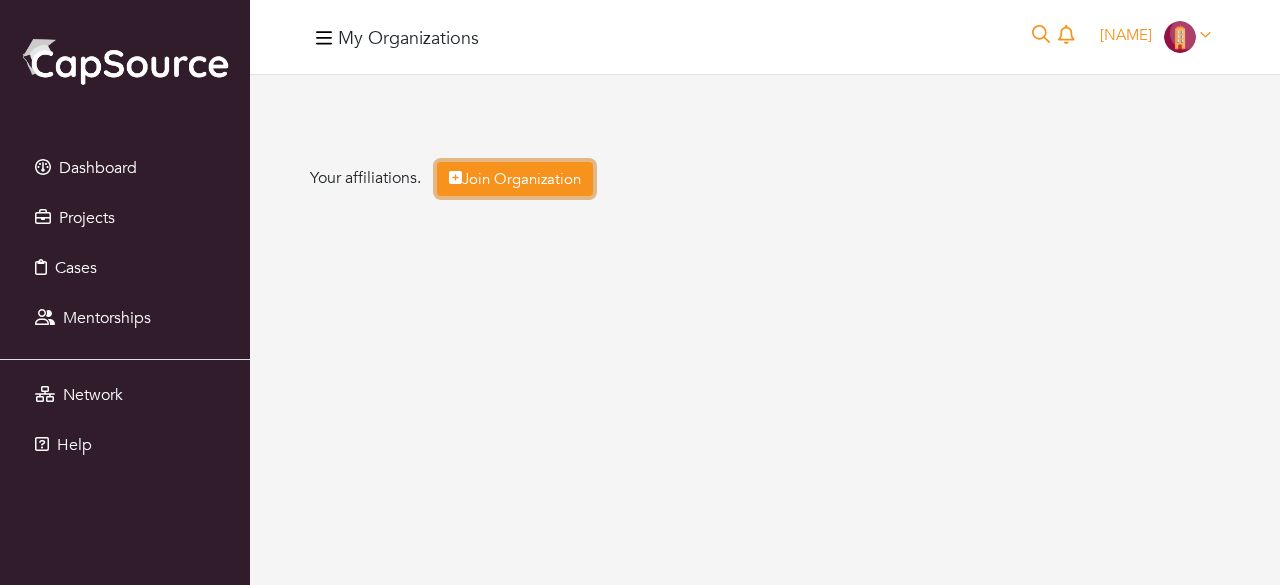 click on "Join Organization" at bounding box center [515, 179] 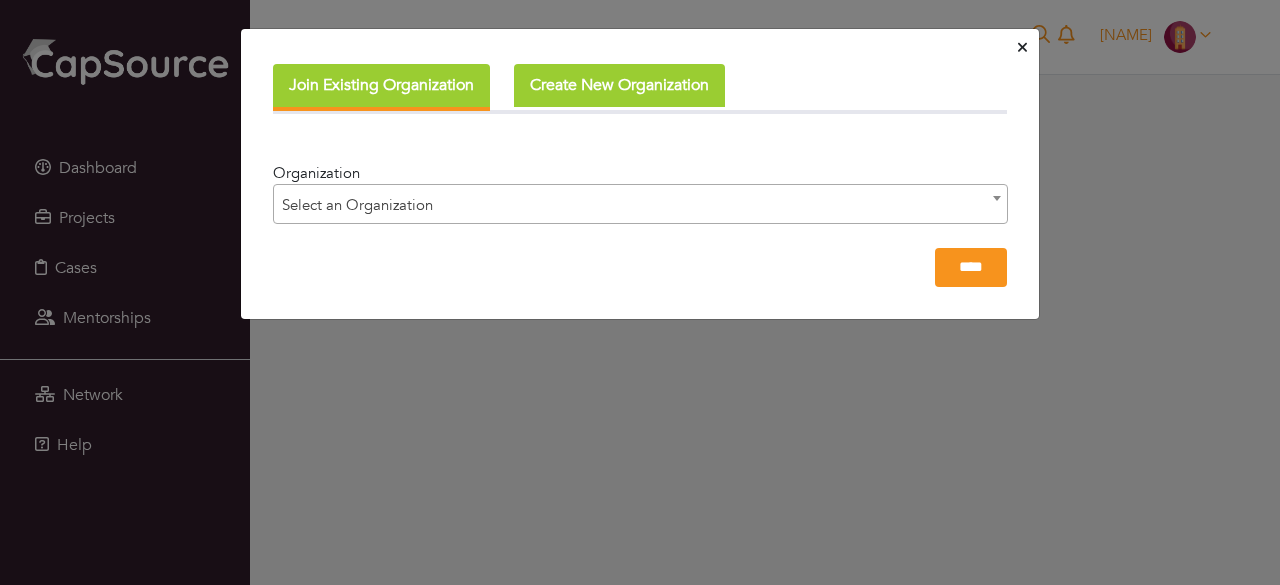 click on "Create New Organization" at bounding box center (619, 85) 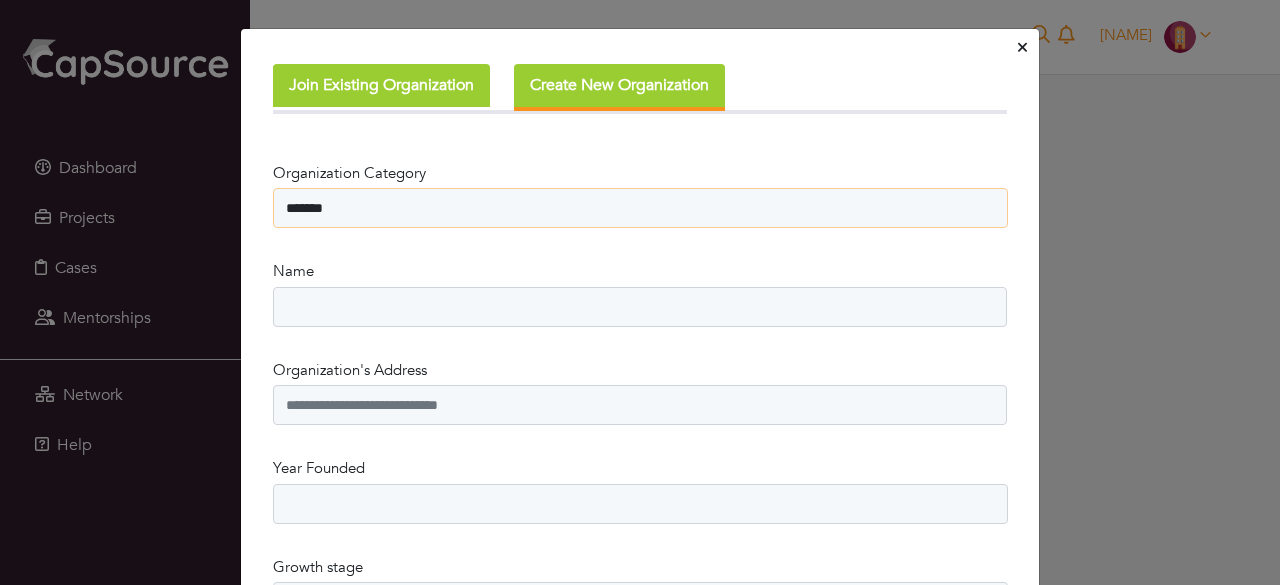 click on "*******
******" at bounding box center (640, 208) 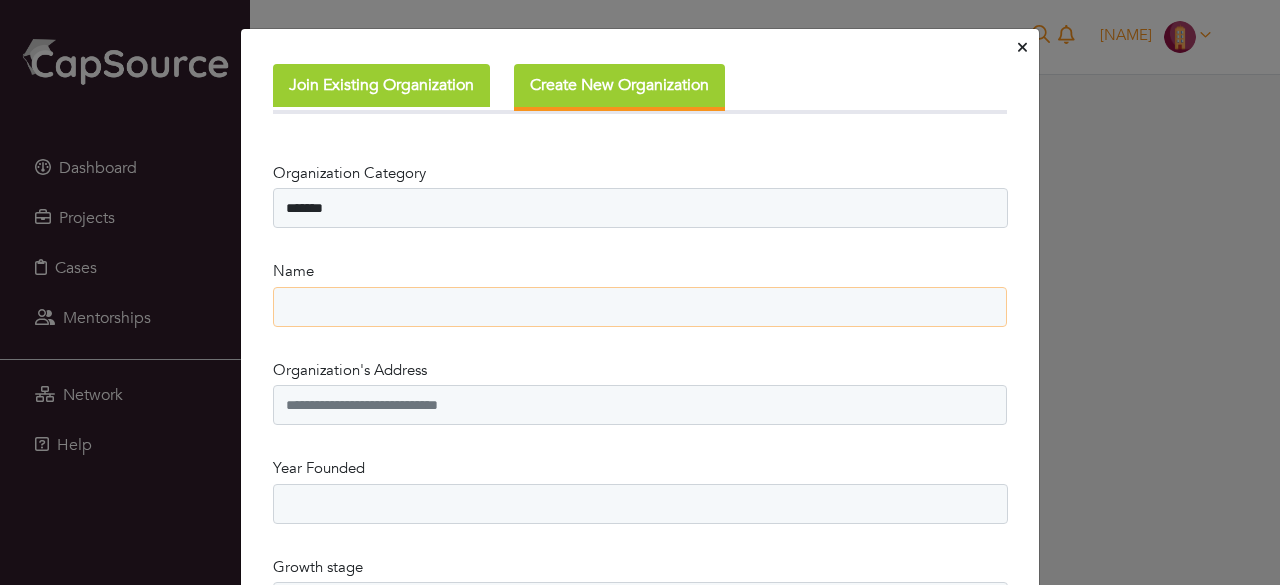 click on "Name" at bounding box center [640, 307] 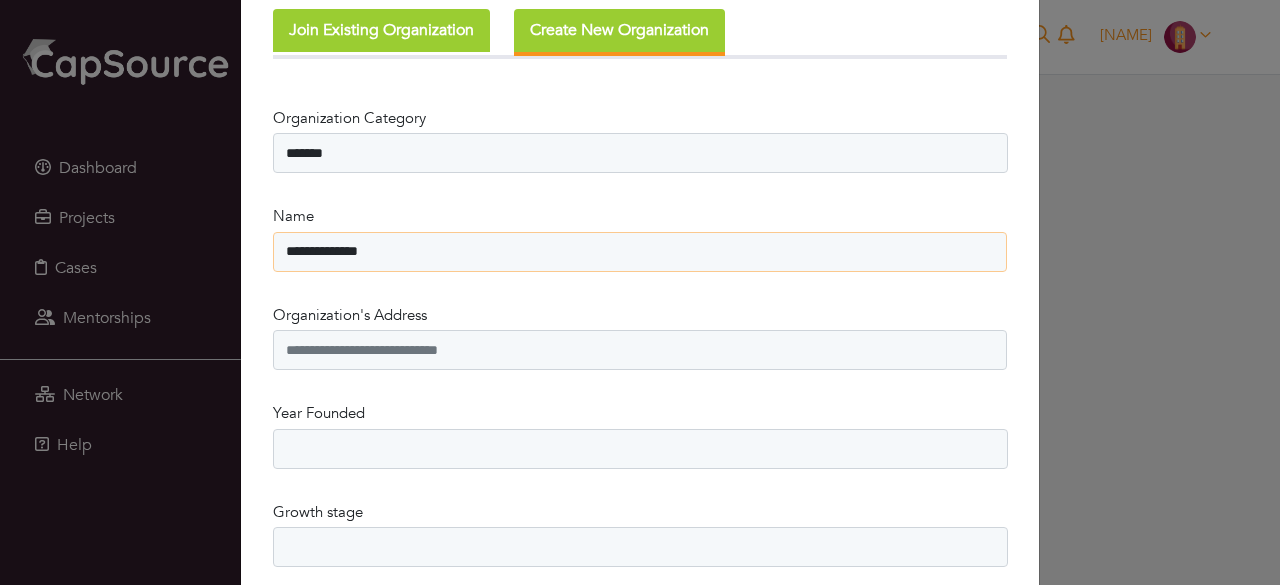 scroll, scrollTop: 100, scrollLeft: 0, axis: vertical 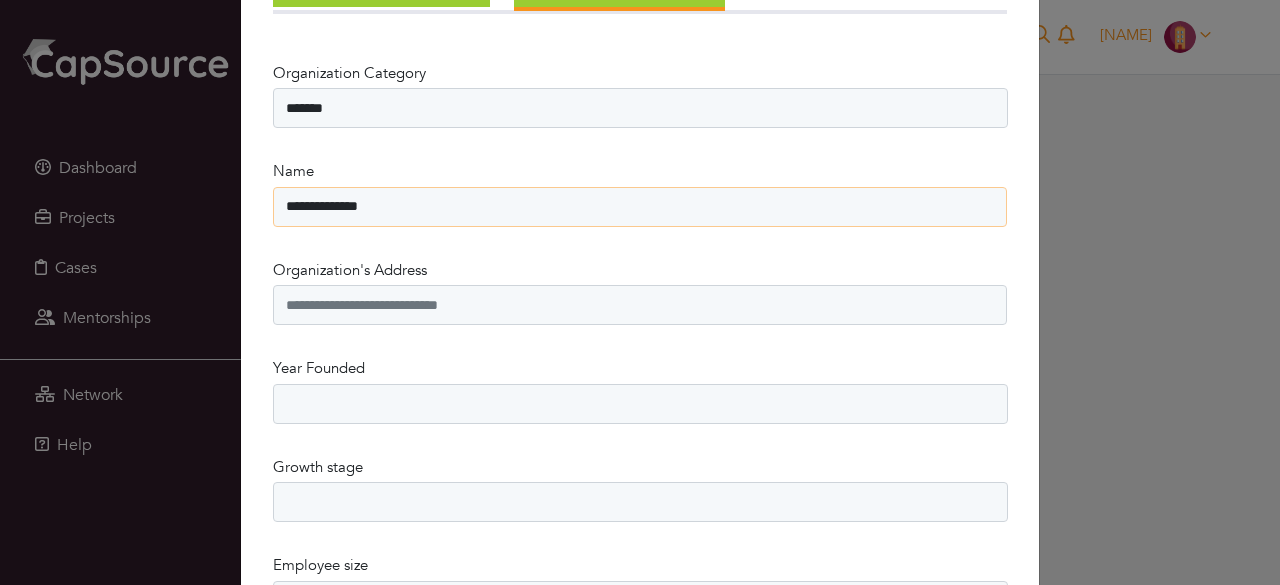 type on "**********" 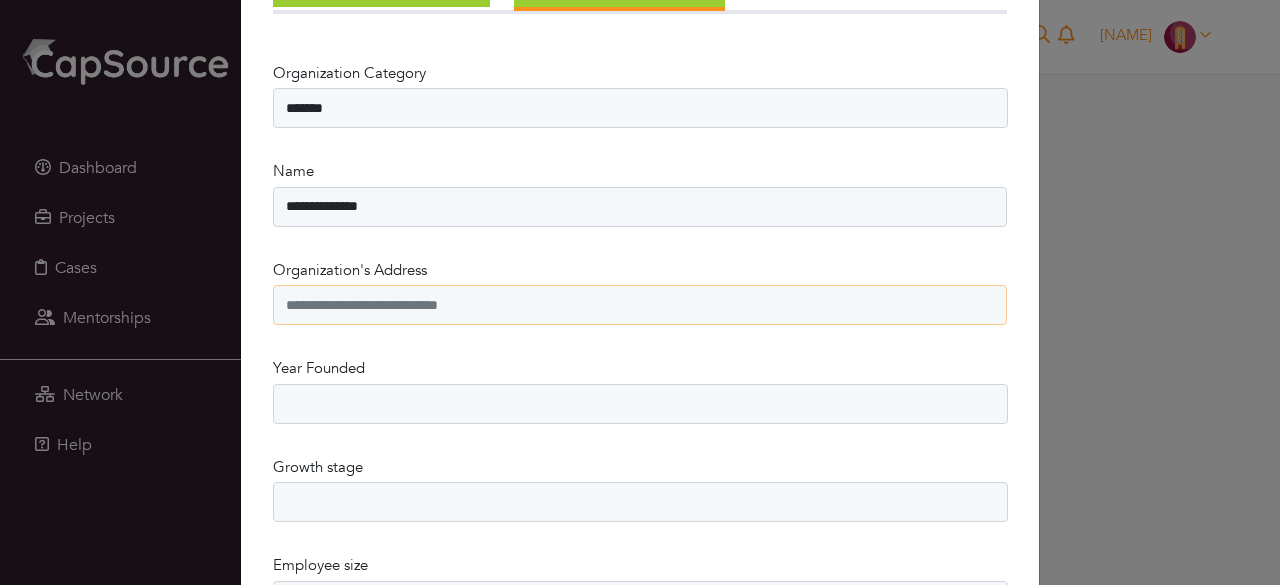 click on "Organization's Address" at bounding box center [640, 305] 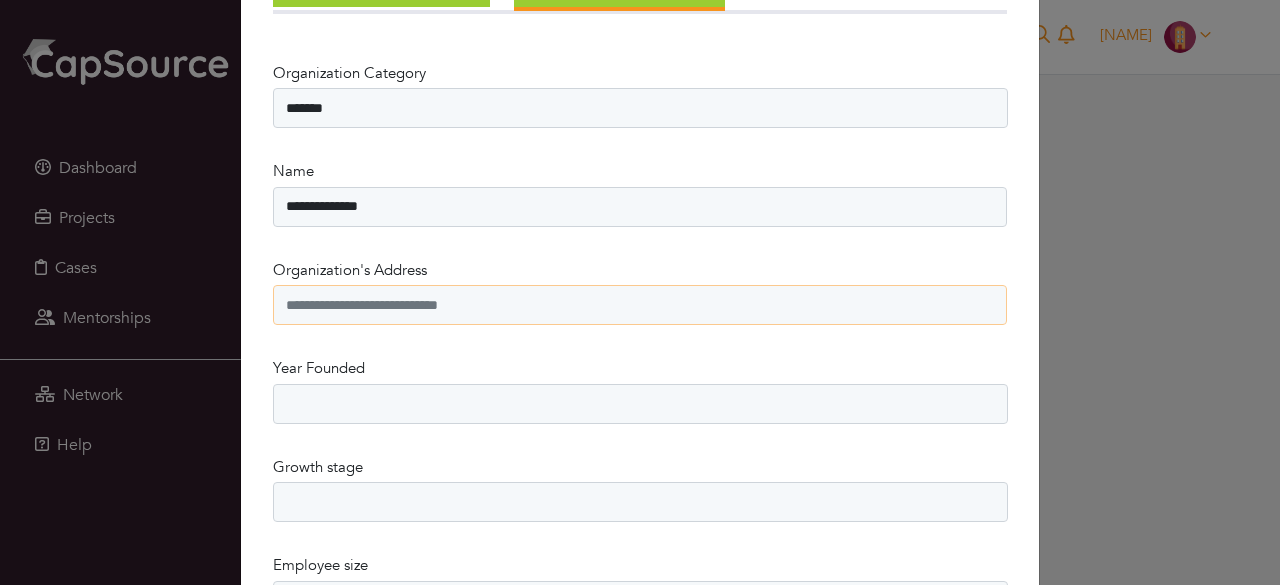 paste on "**********" 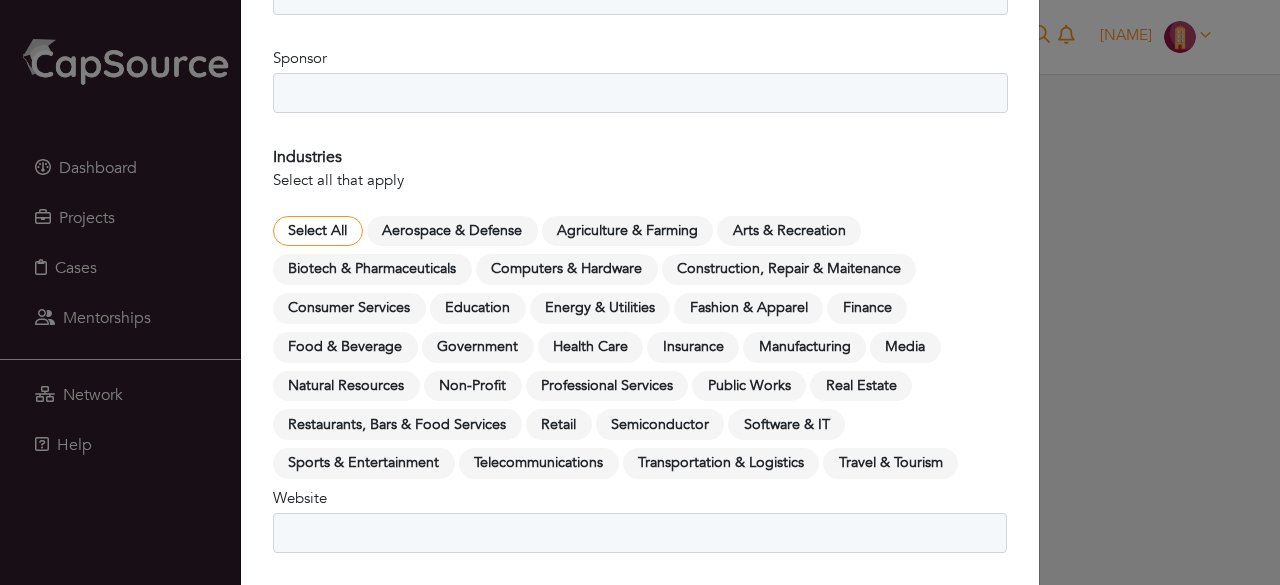 scroll, scrollTop: 1500, scrollLeft: 0, axis: vertical 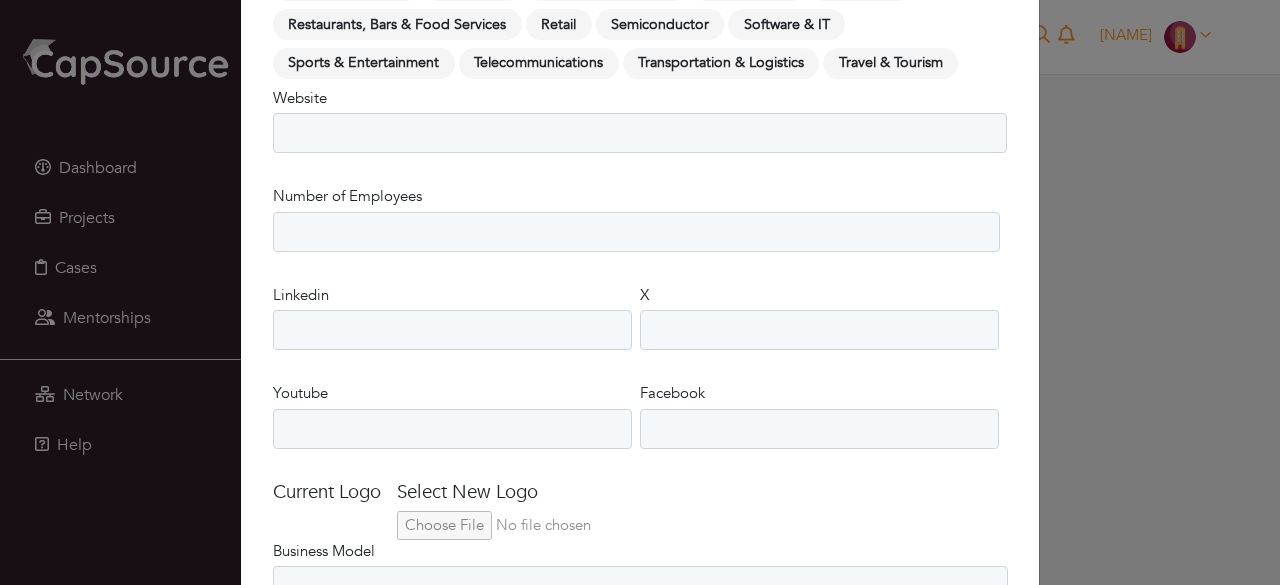 type on "**********" 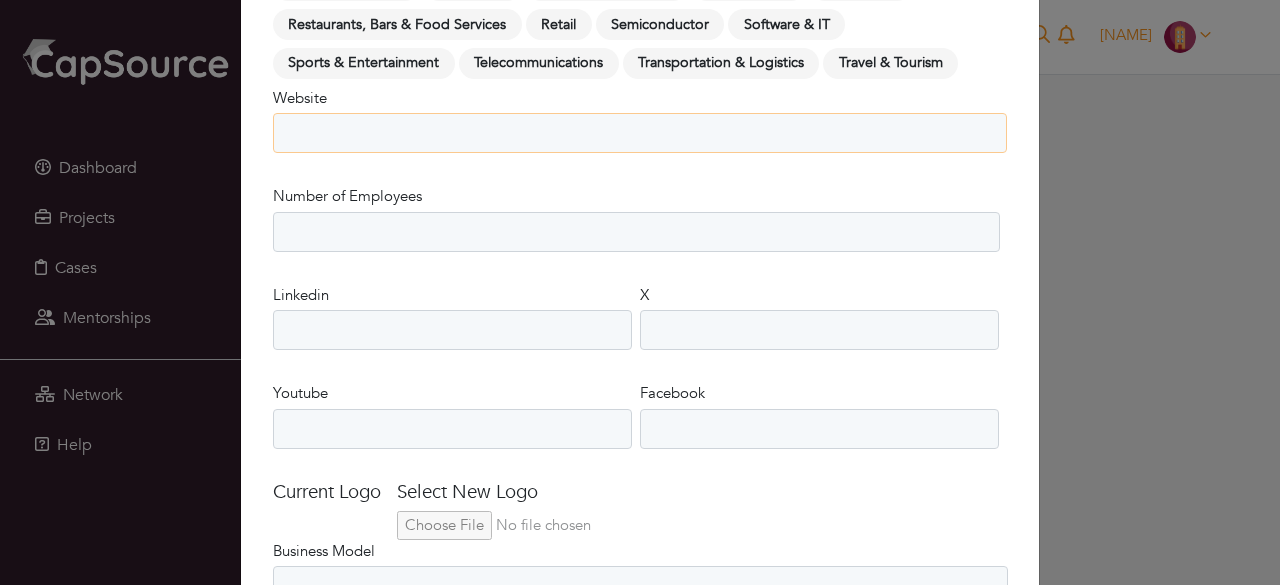 click on "Website" at bounding box center (640, 133) 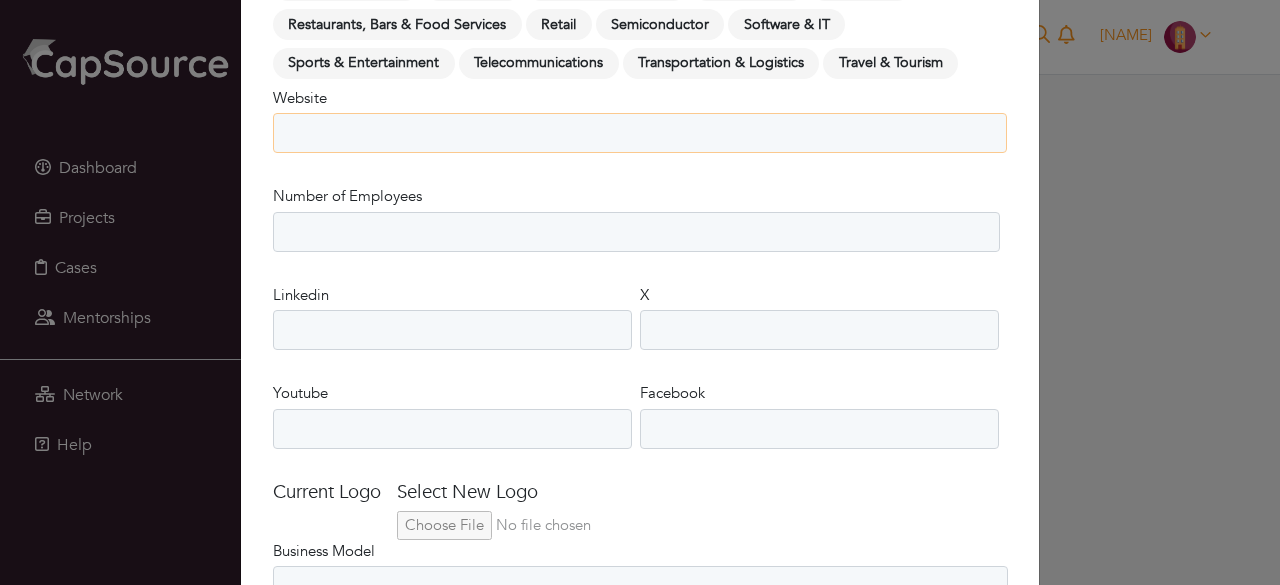 paste on "**********" 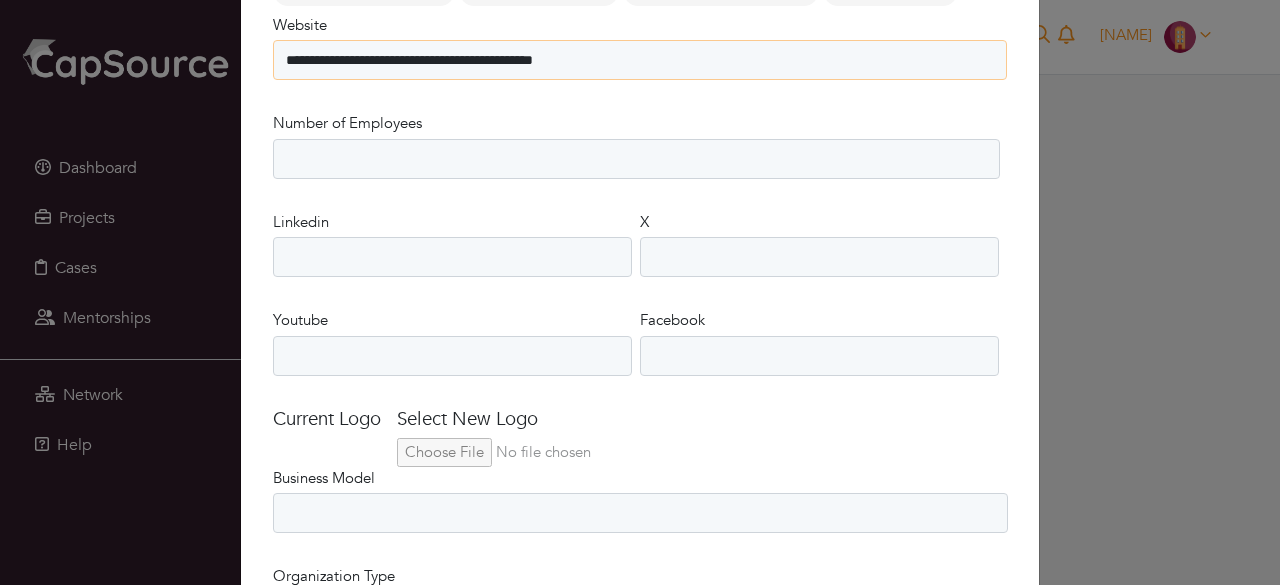 scroll, scrollTop: 1600, scrollLeft: 0, axis: vertical 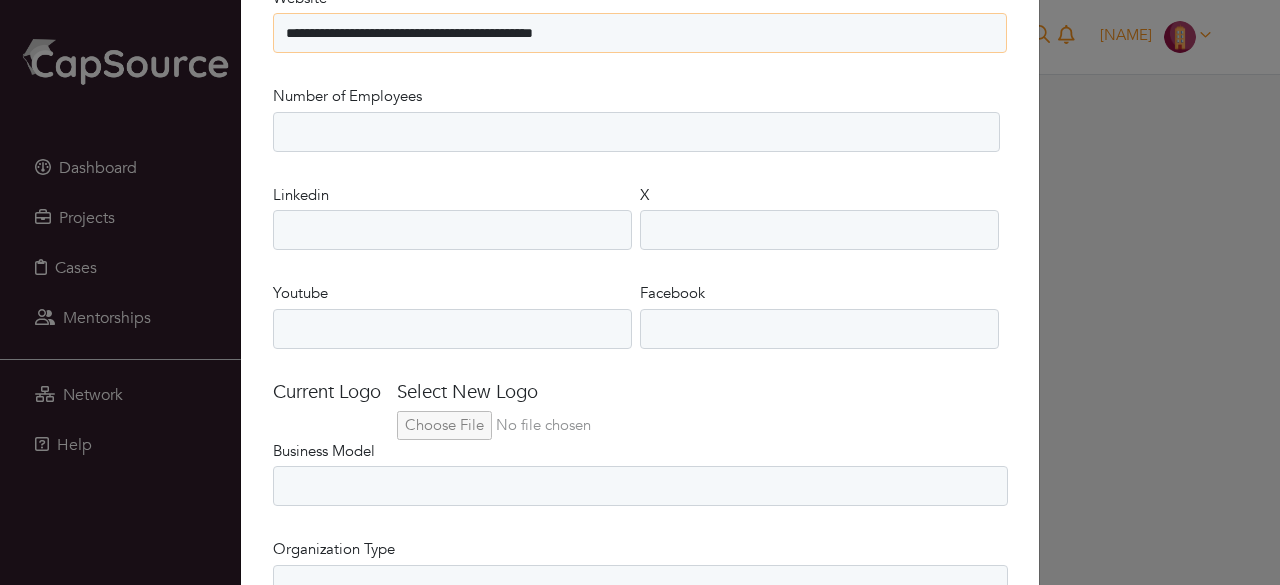 type on "**********" 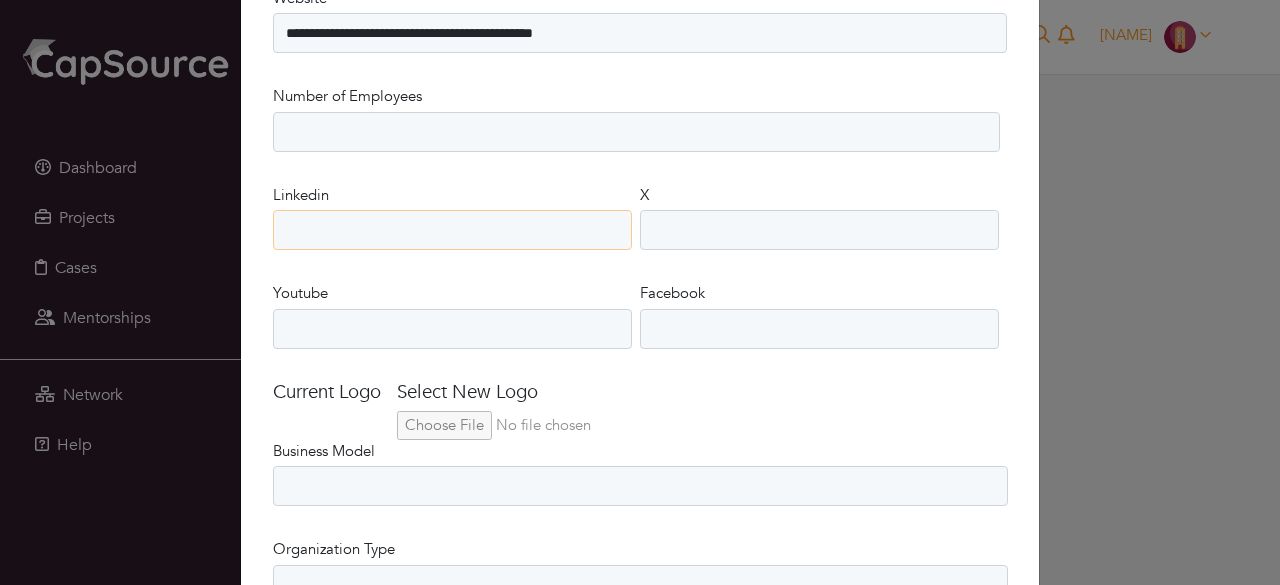 click on "Linkedin" at bounding box center (452, 230) 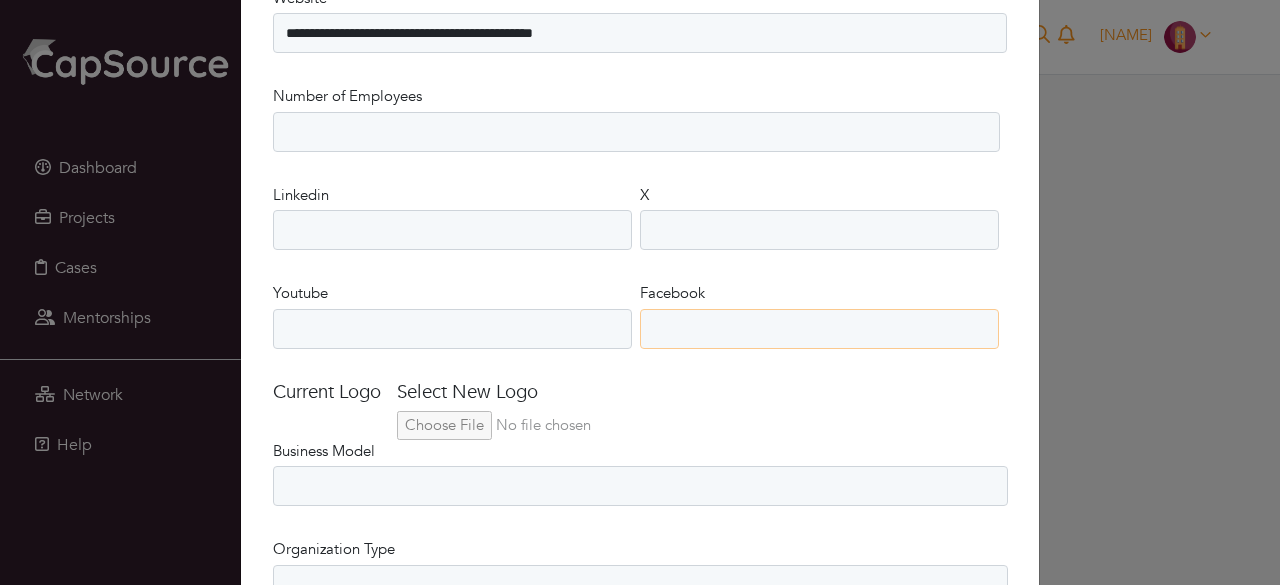 click on "Facebook" at bounding box center [819, 329] 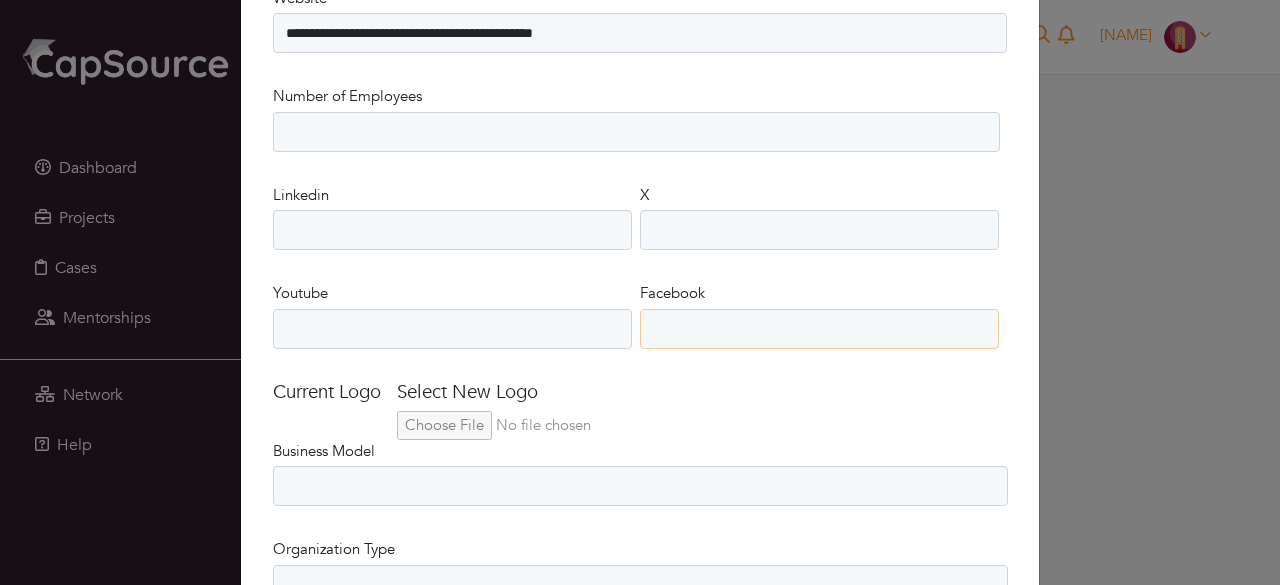 paste on "**********" 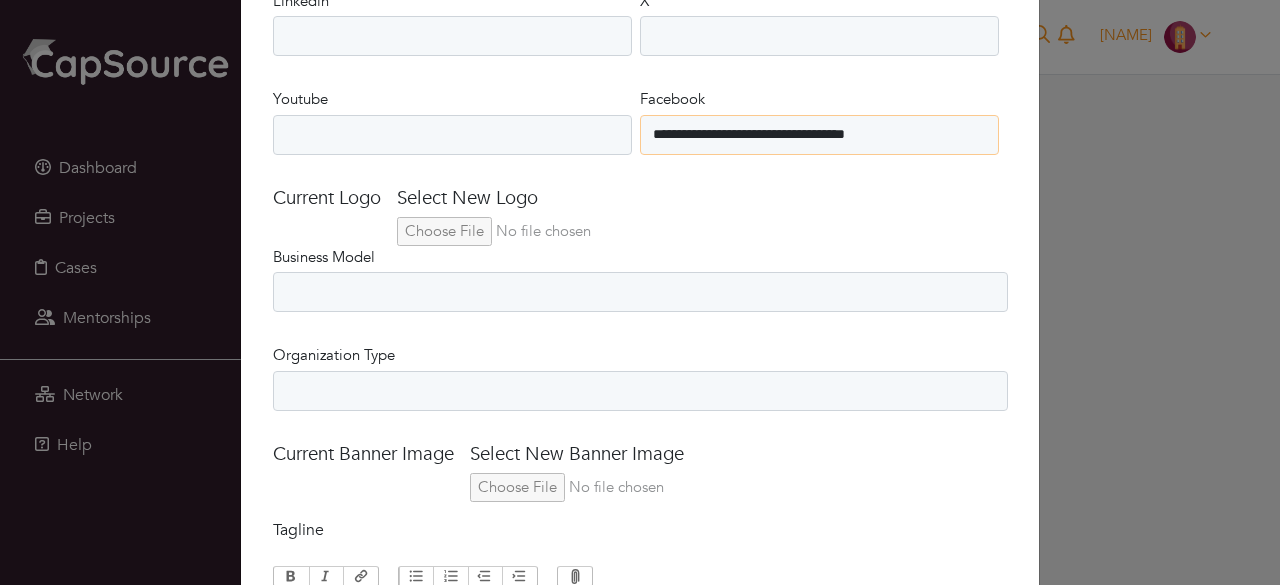 scroll, scrollTop: 1800, scrollLeft: 0, axis: vertical 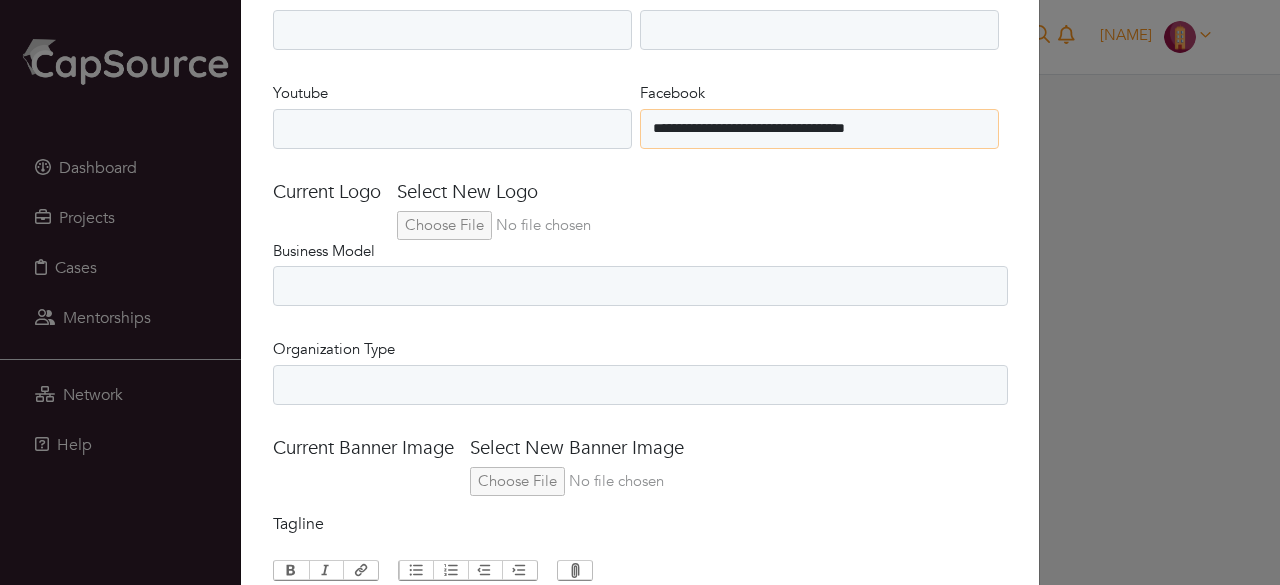 type on "**********" 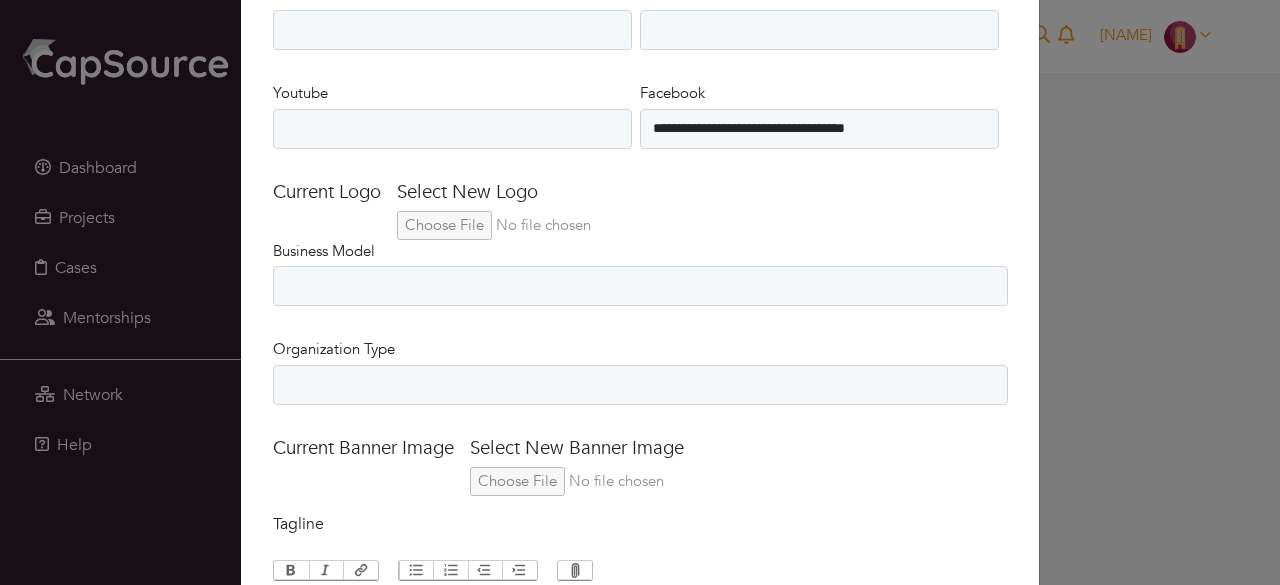 click at bounding box center [533, 225] 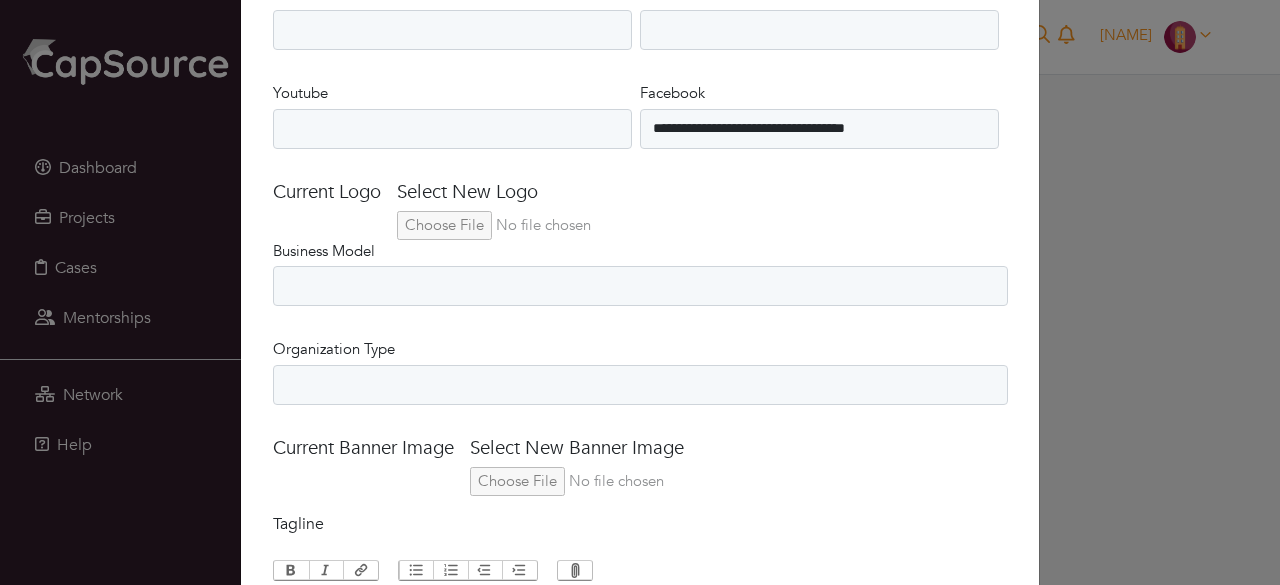 type on "**********" 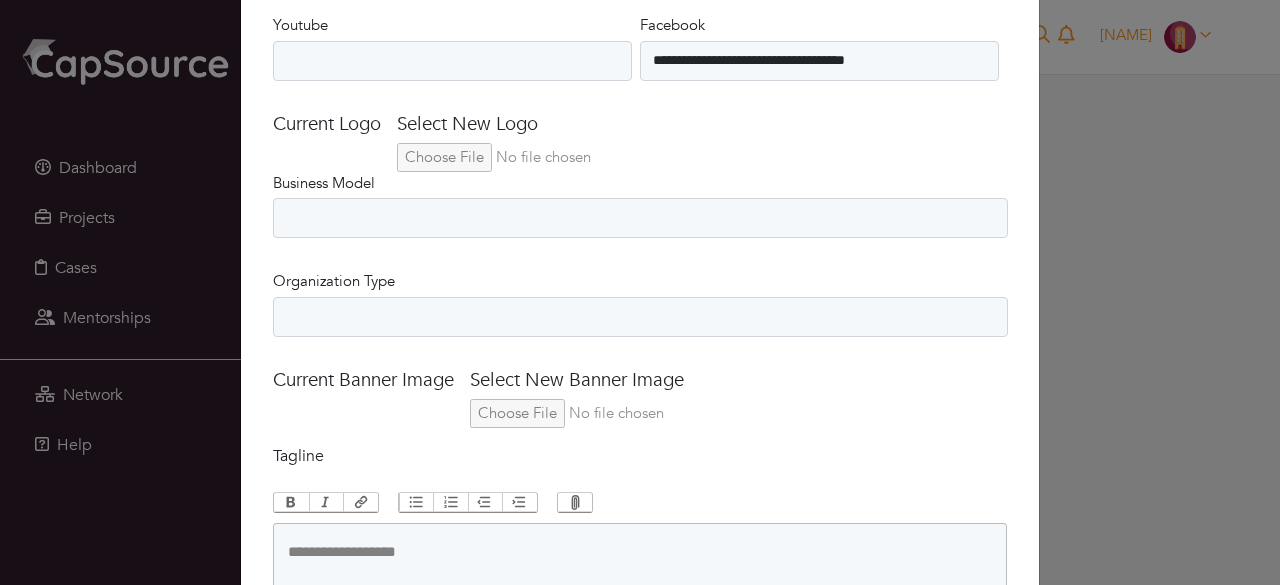 scroll, scrollTop: 1900, scrollLeft: 0, axis: vertical 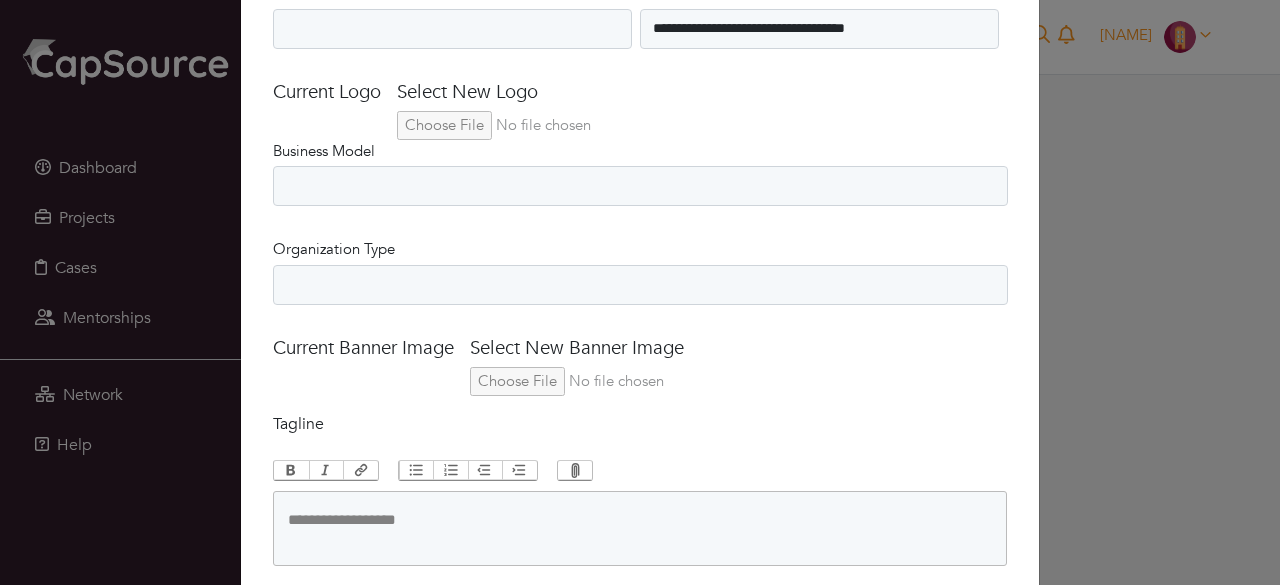 click at bounding box center (606, 381) 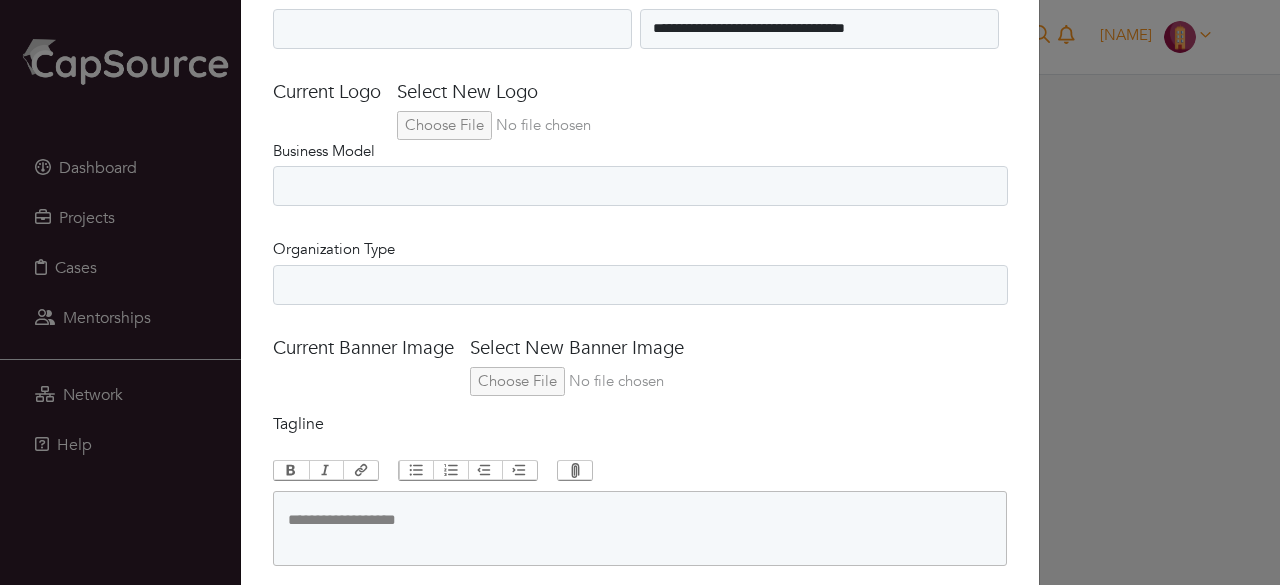 type on "**********" 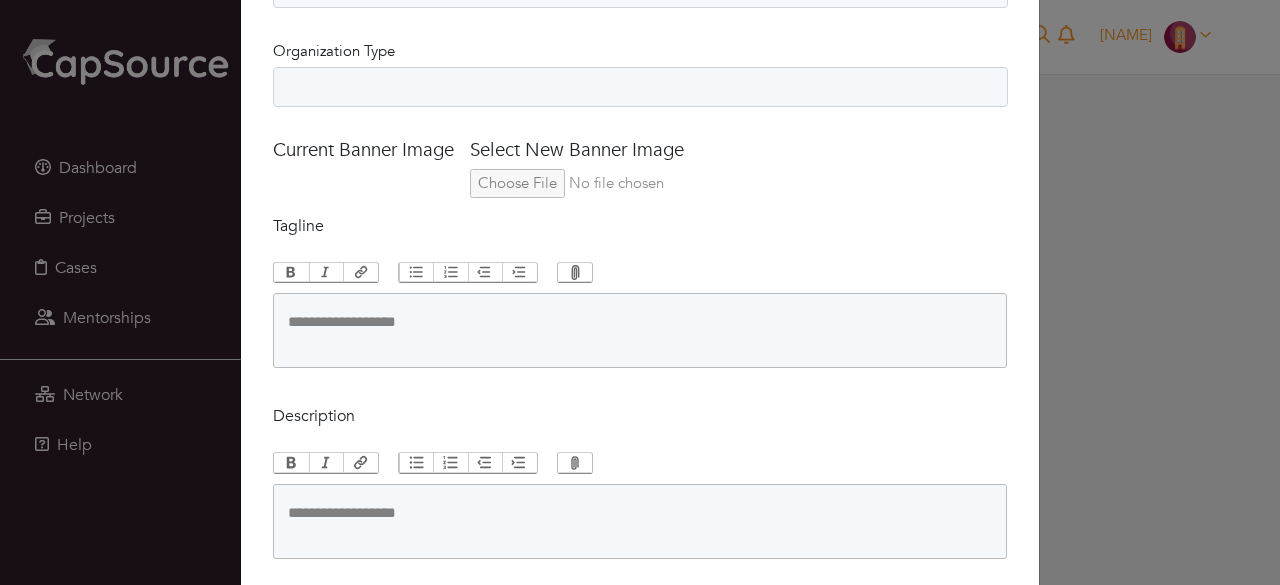 scroll, scrollTop: 2100, scrollLeft: 0, axis: vertical 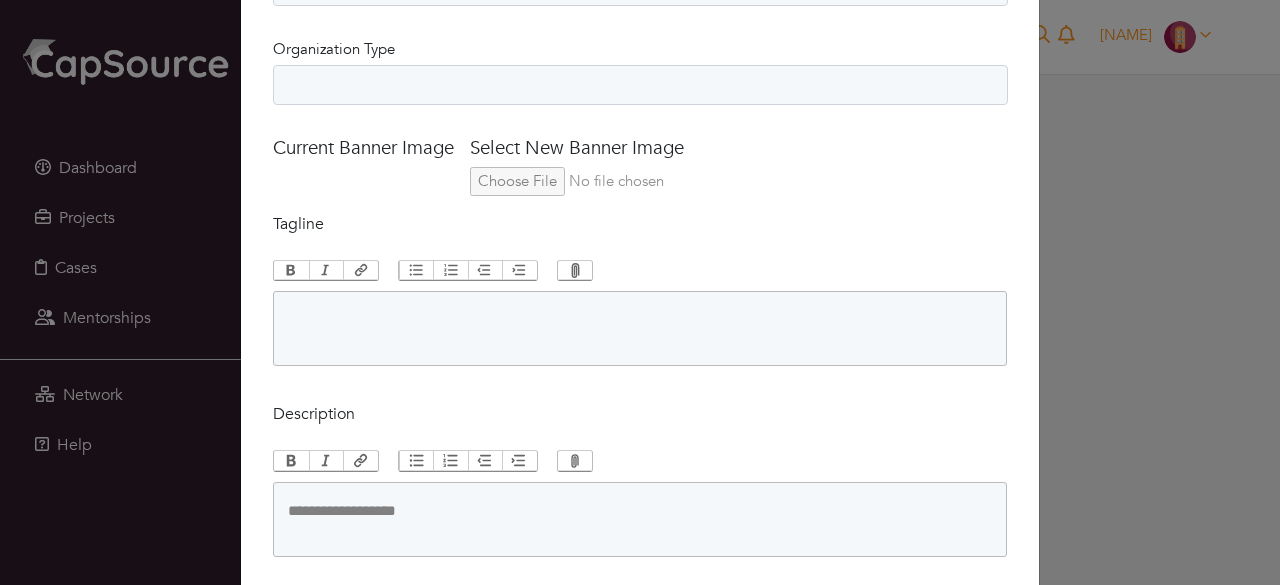 click at bounding box center (640, 328) 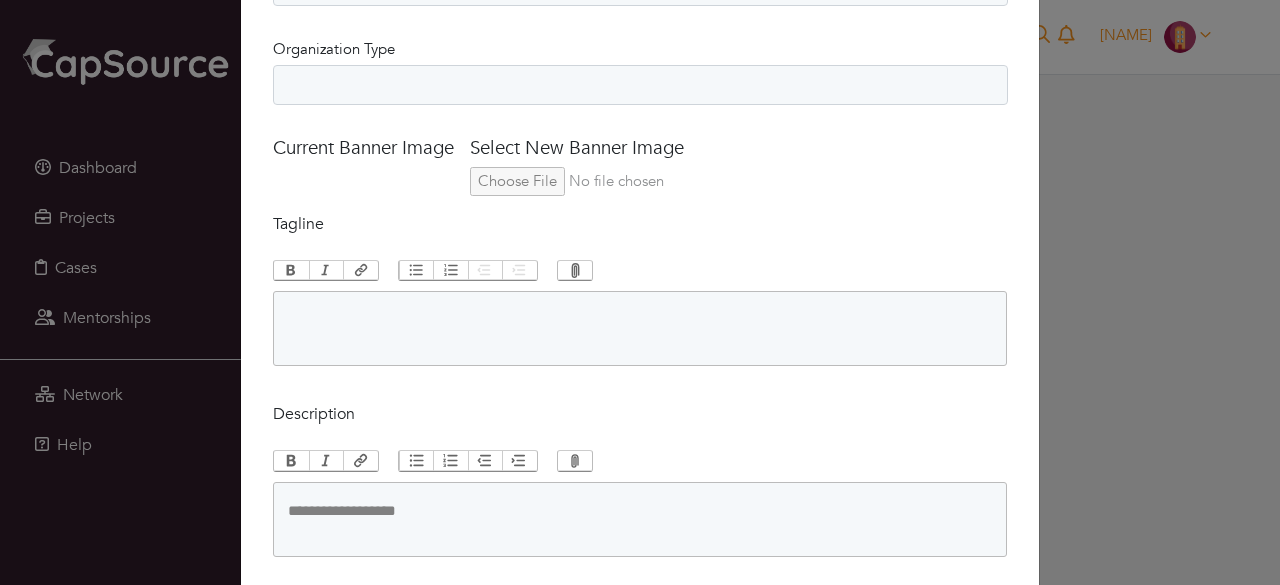 paste on "**********" 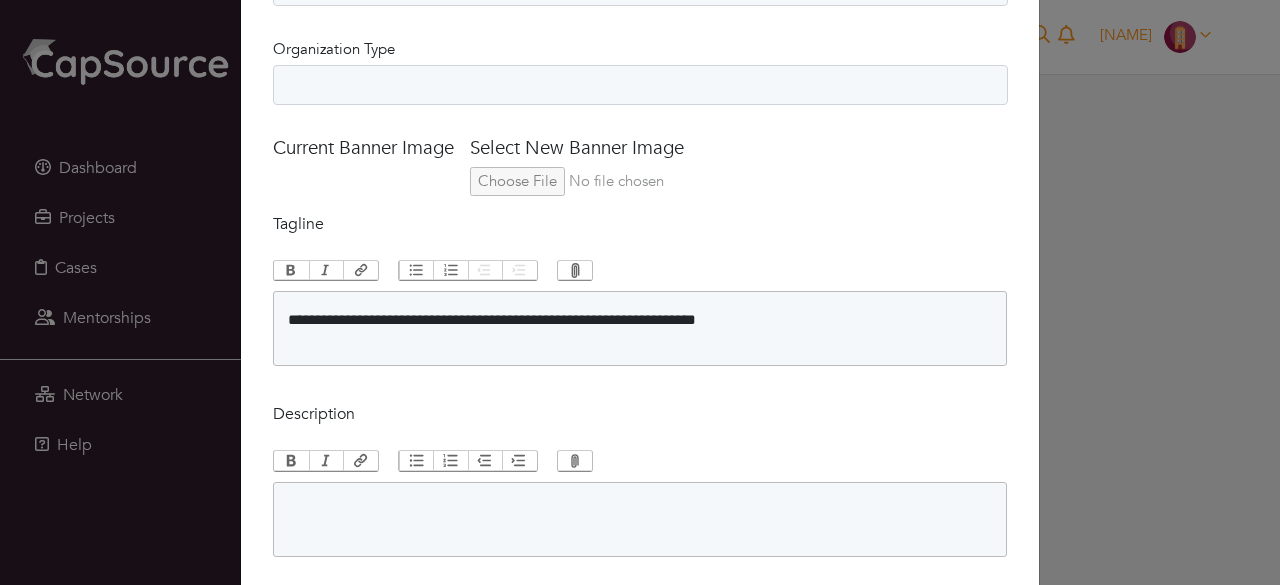 click at bounding box center [640, 519] 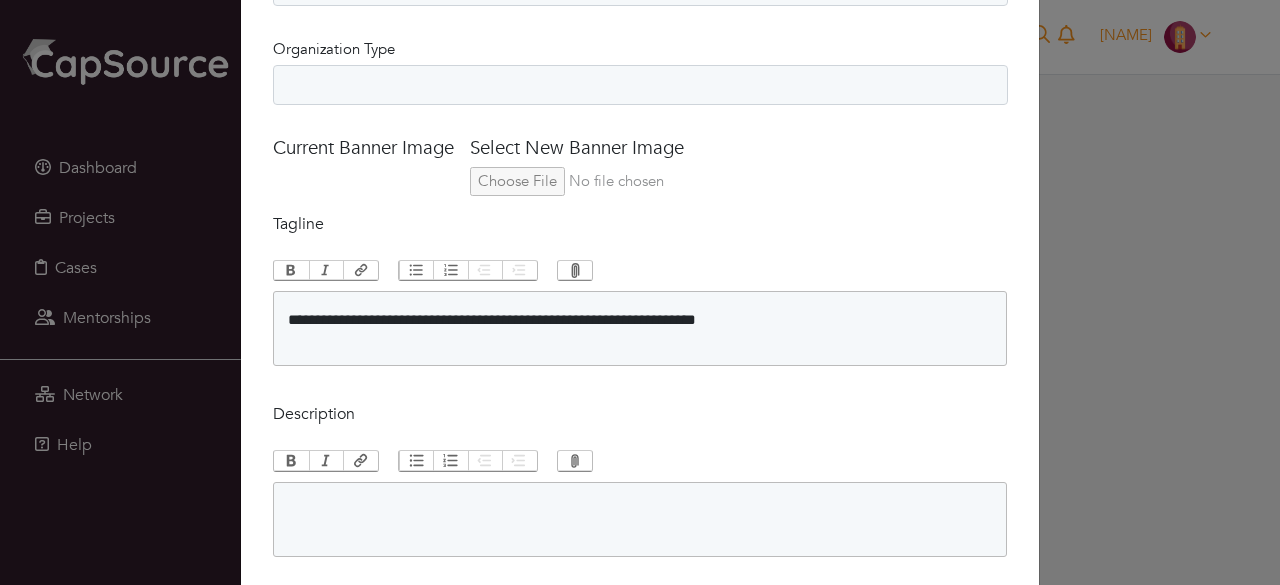 paste on "**********" 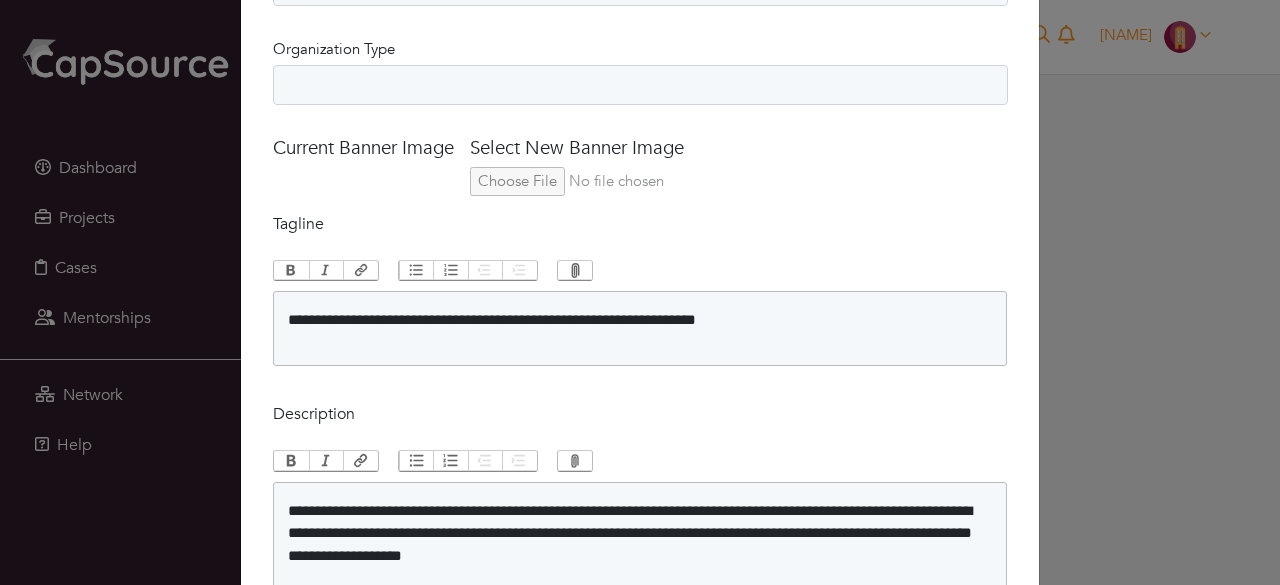 scroll, scrollTop: 2330, scrollLeft: 0, axis: vertical 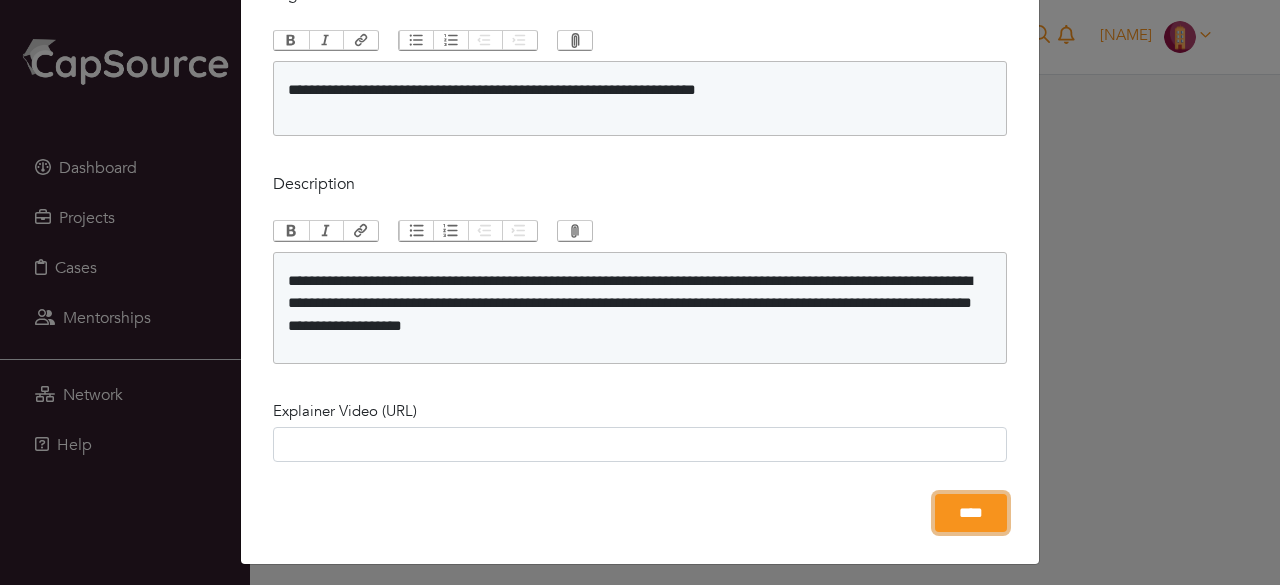 click on "****" at bounding box center [971, 513] 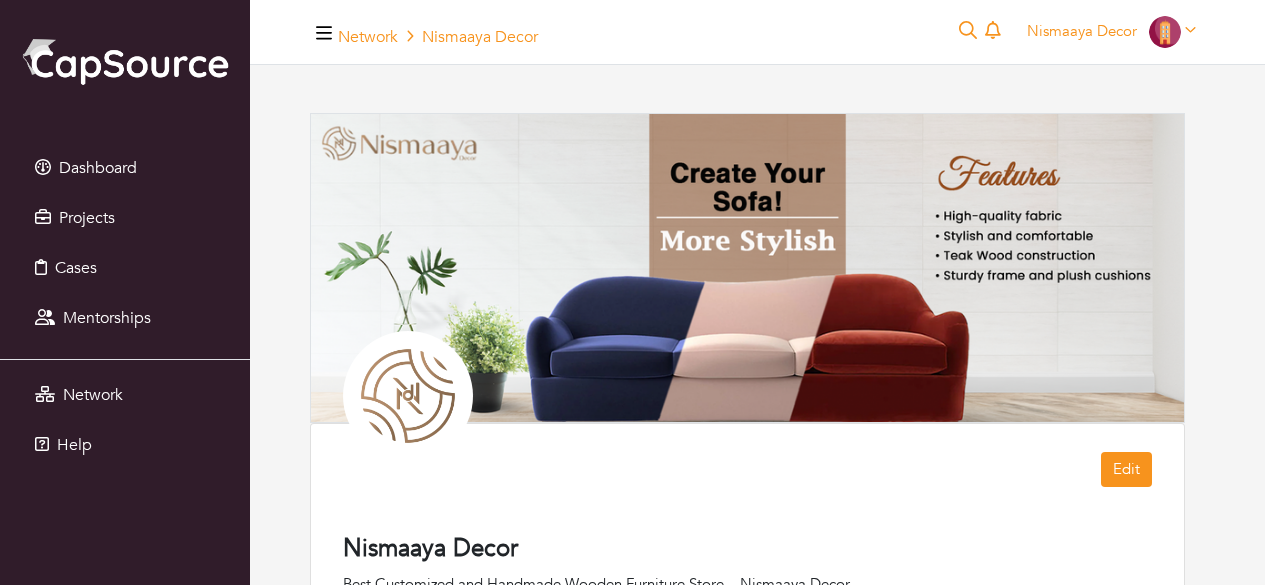 scroll, scrollTop: 0, scrollLeft: 0, axis: both 